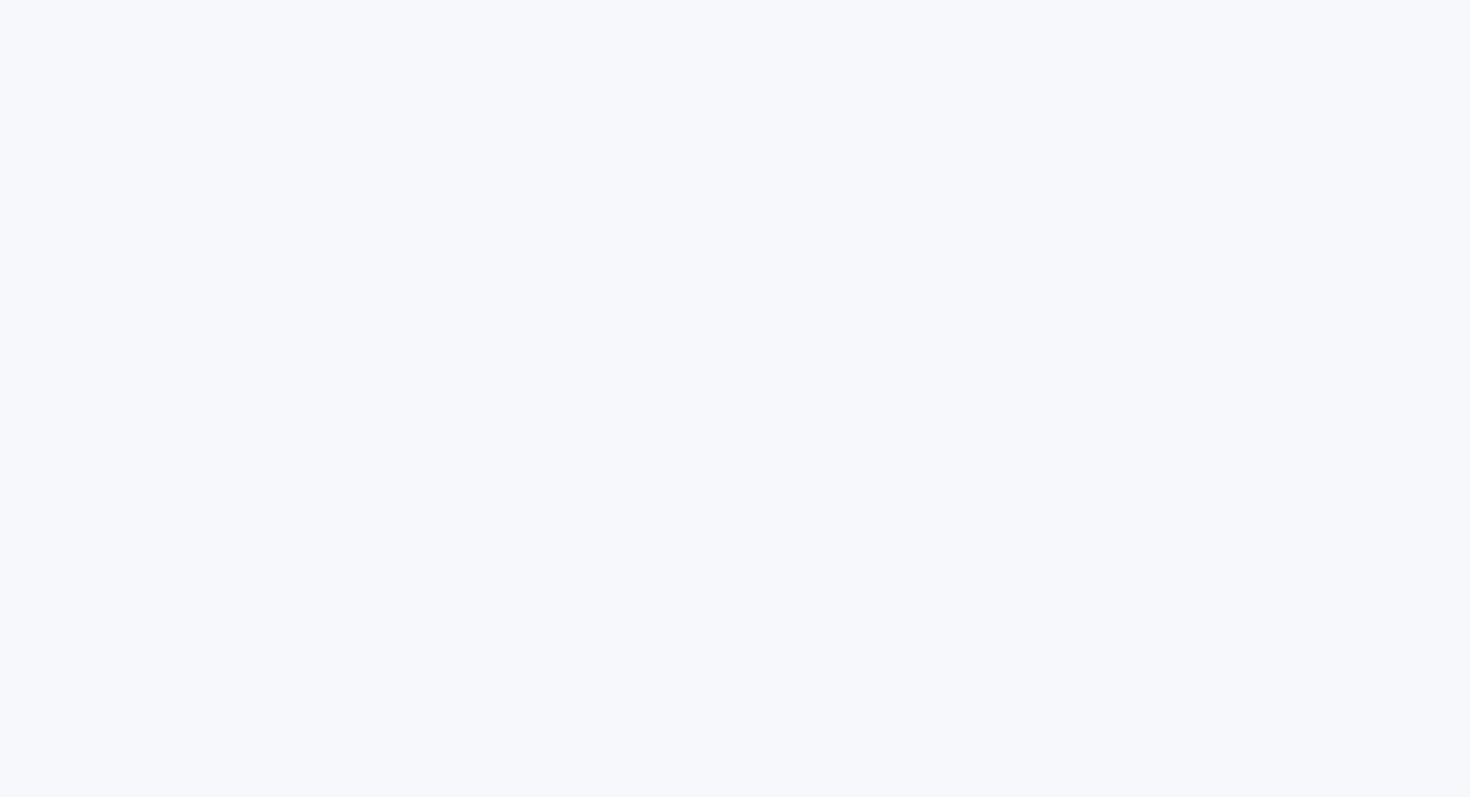 scroll, scrollTop: 0, scrollLeft: 0, axis: both 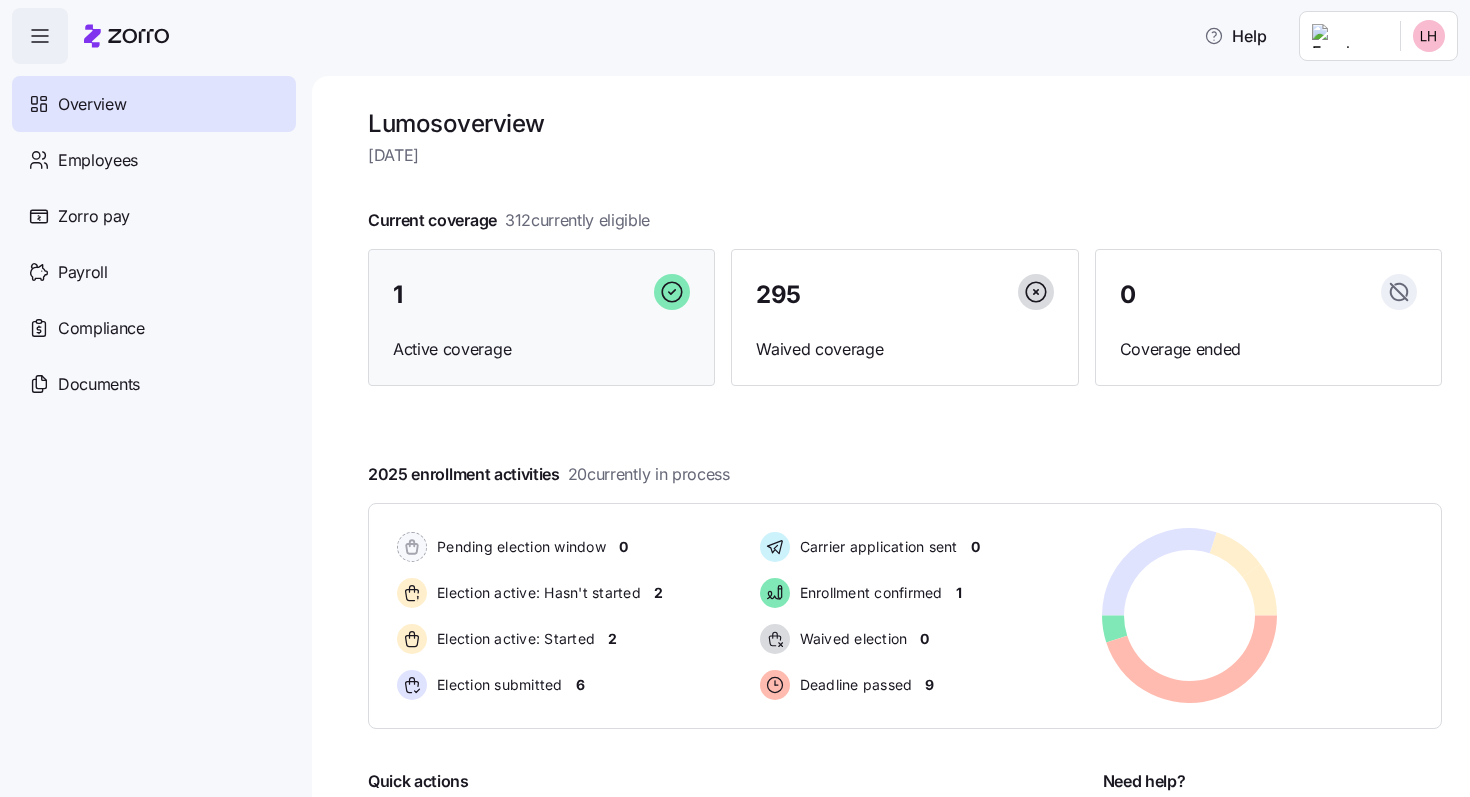 click on "Active coverage" at bounding box center [541, 349] 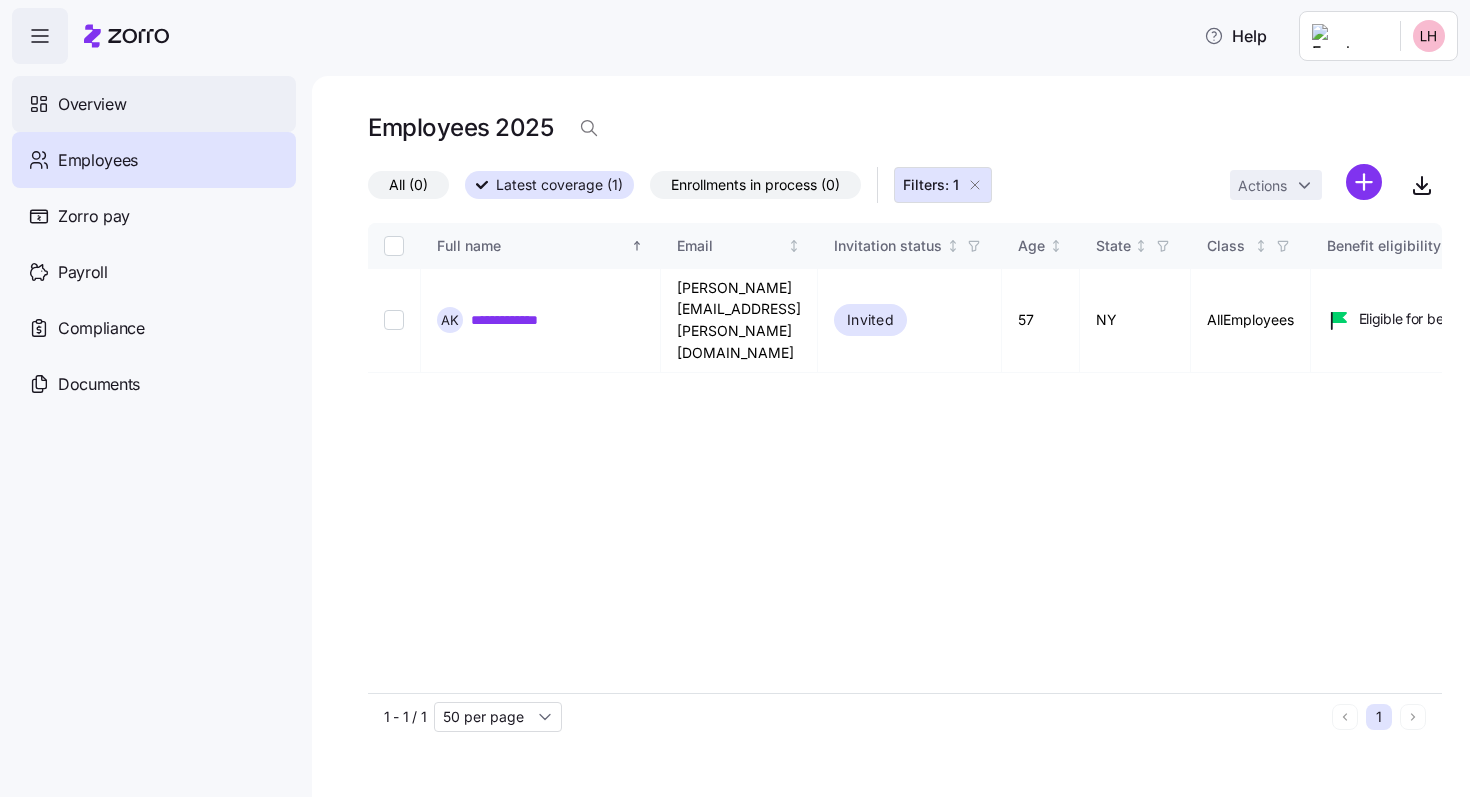 click on "Overview" at bounding box center [154, 104] 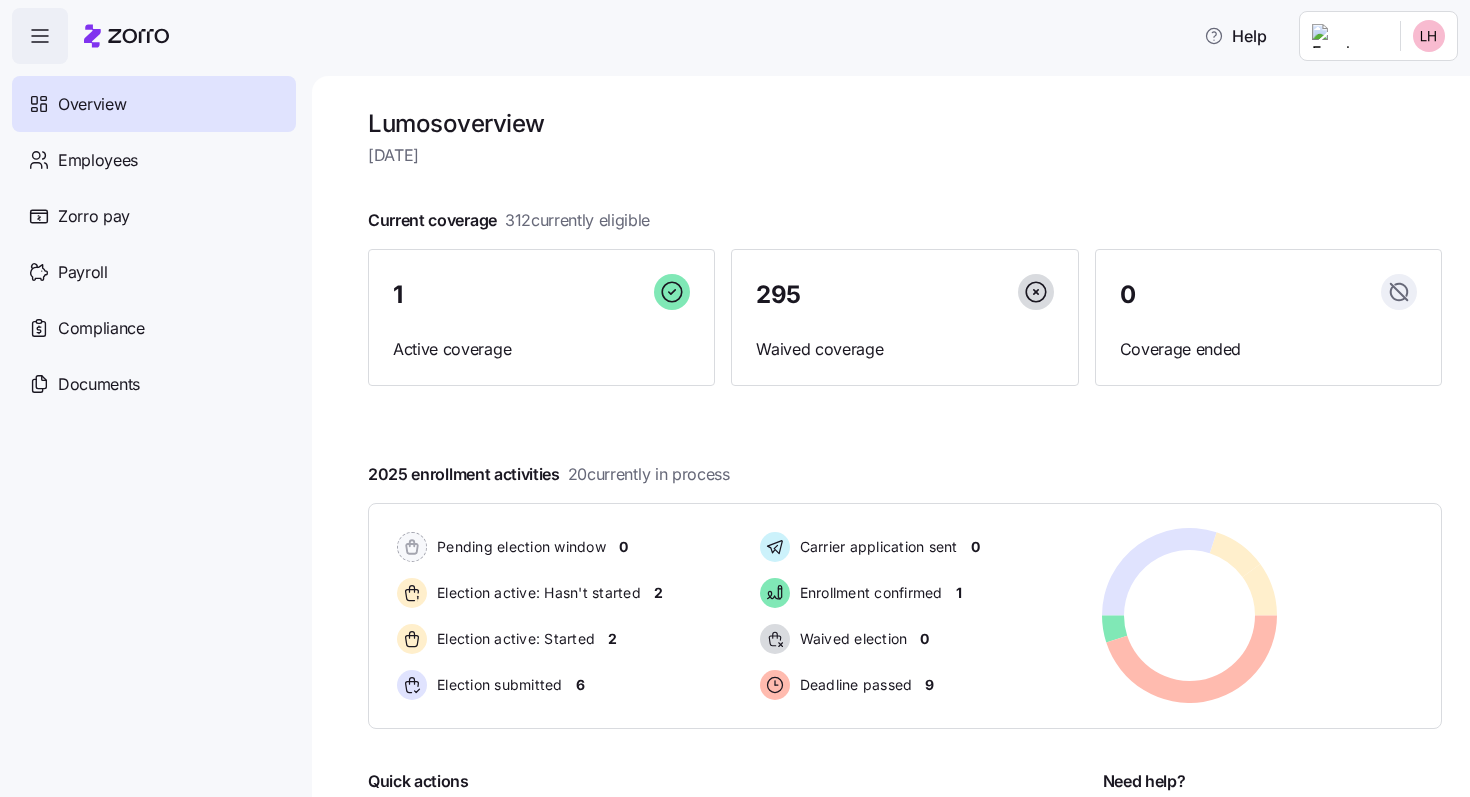 click on "Overview" at bounding box center (154, 104) 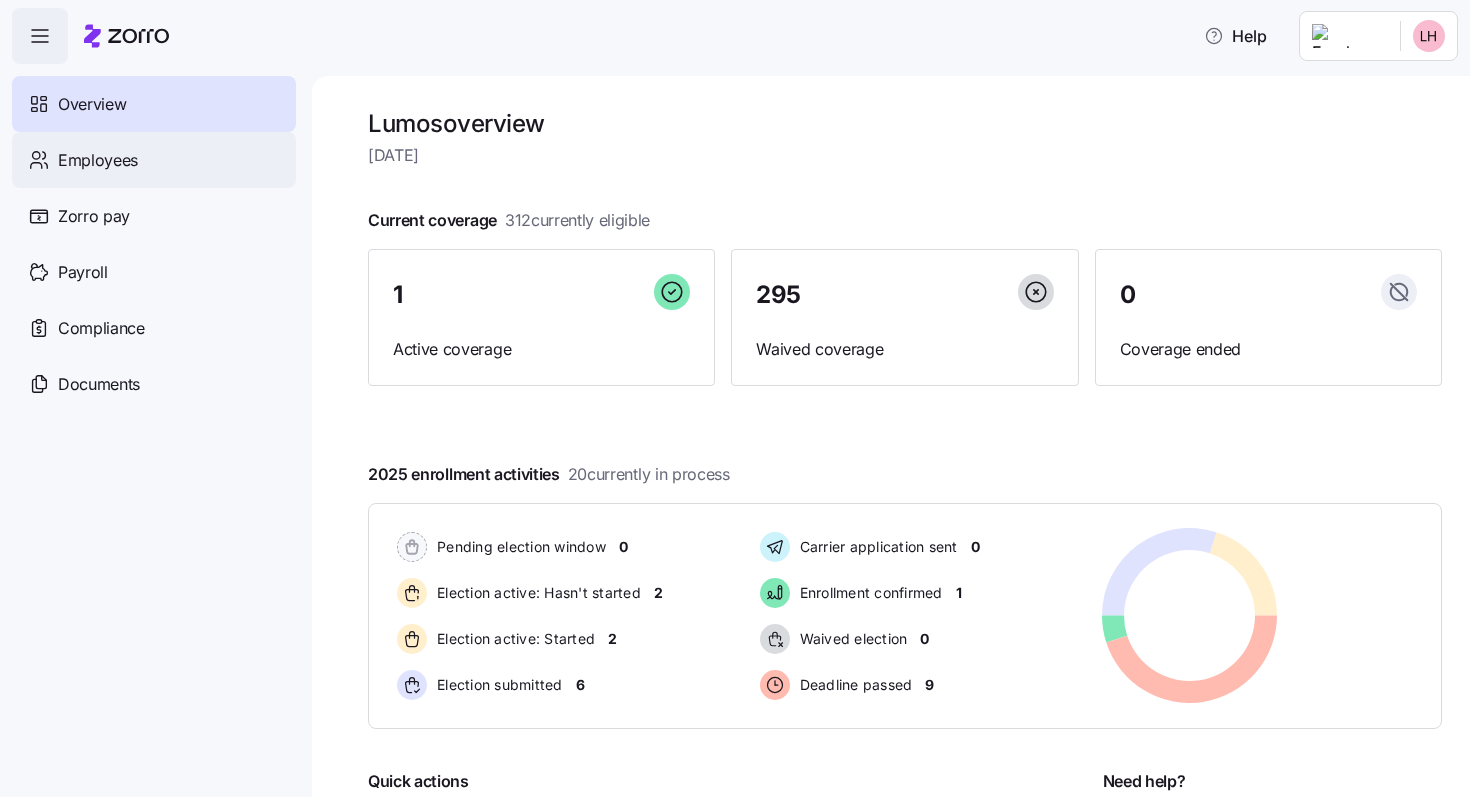 click on "Employees" at bounding box center (154, 160) 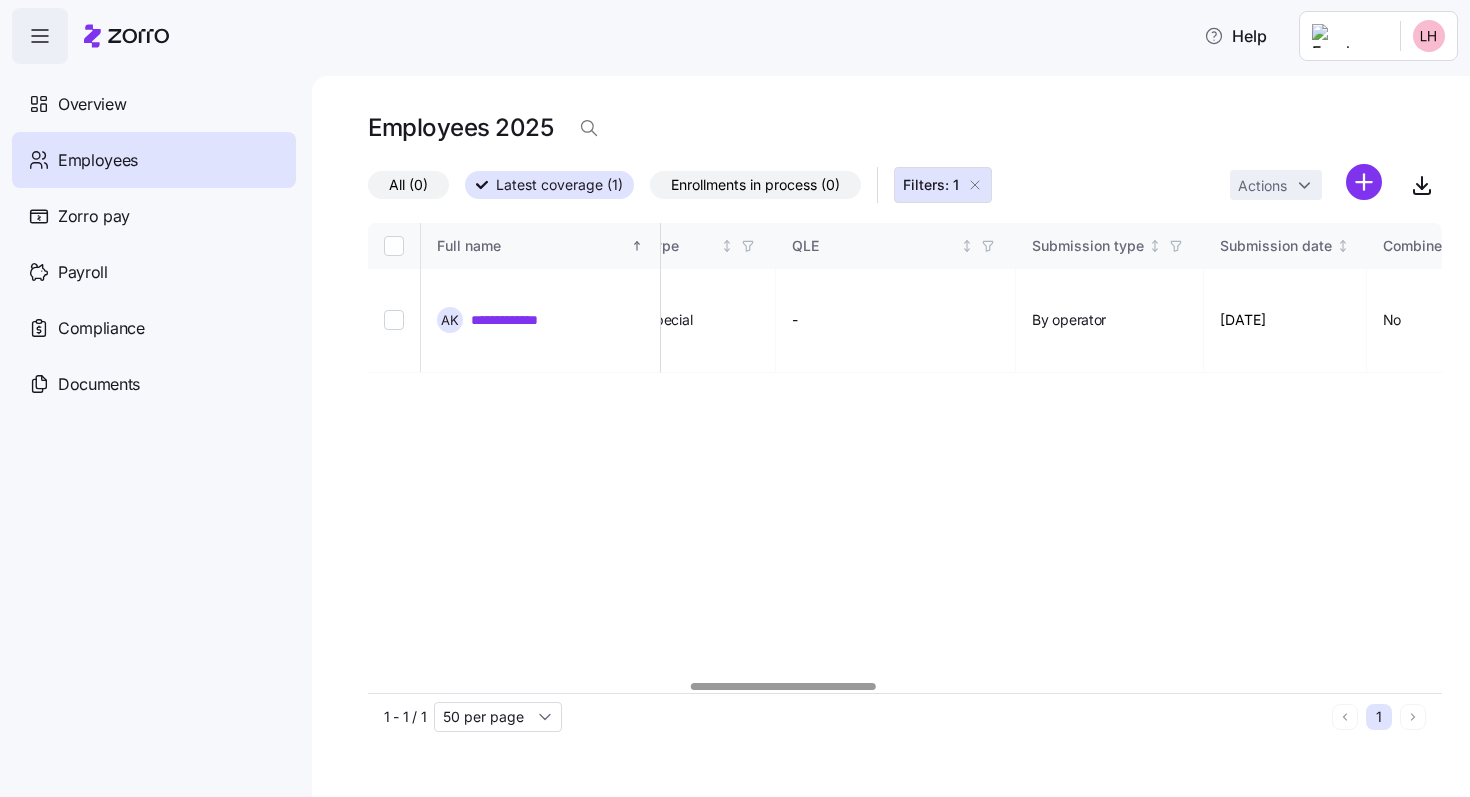 scroll, scrollTop: 0, scrollLeft: 1870, axis: horizontal 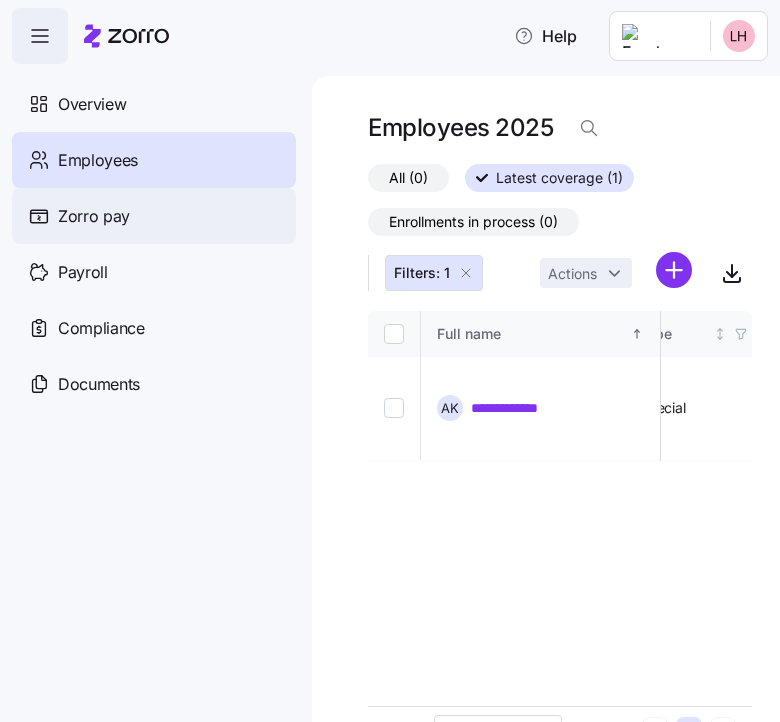 click on "Zorro pay" at bounding box center [94, 216] 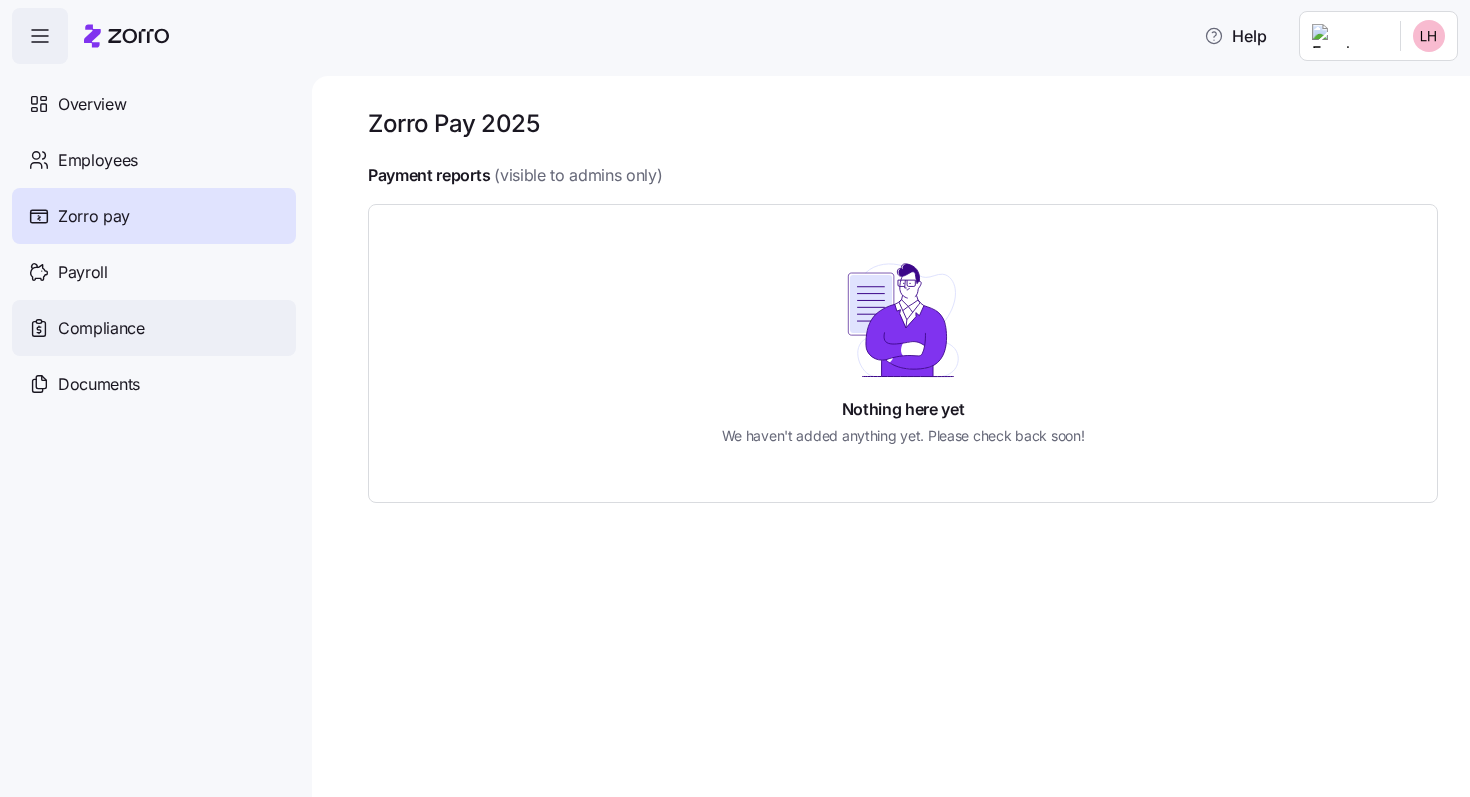 click on "Compliance" at bounding box center [154, 328] 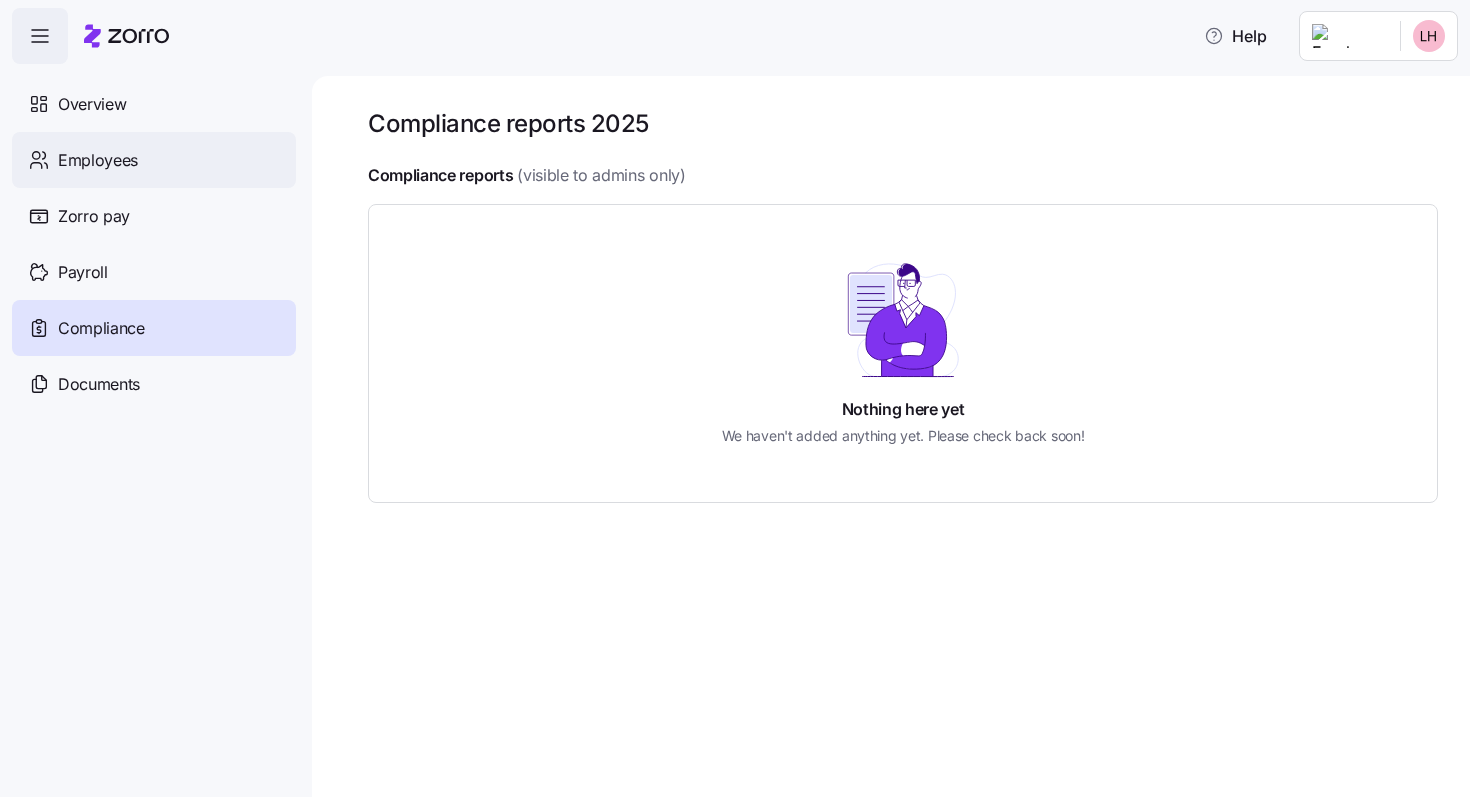 click on "Employees" at bounding box center (98, 160) 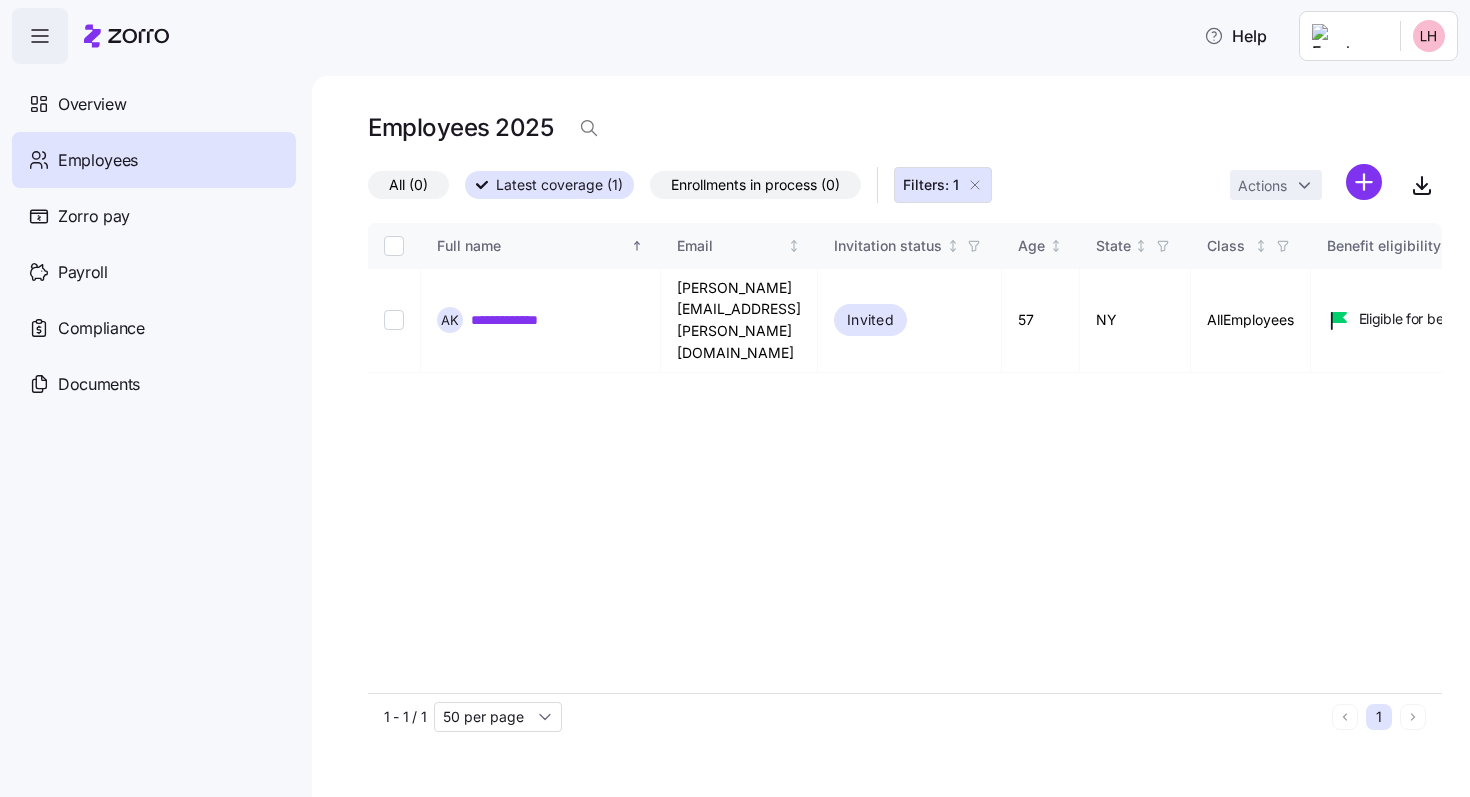 click on "All (0)" at bounding box center (408, 185) 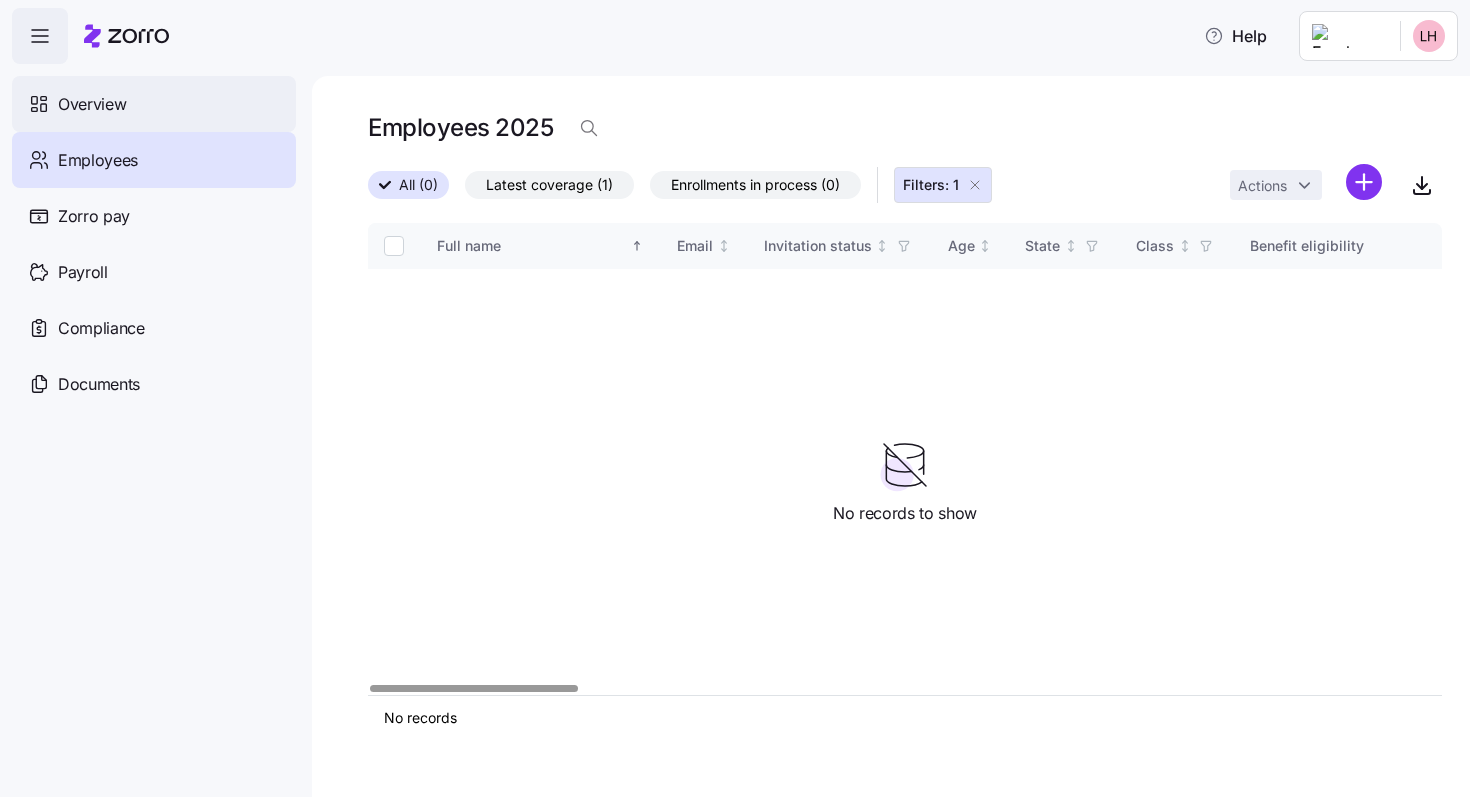 click on "Overview" at bounding box center (154, 104) 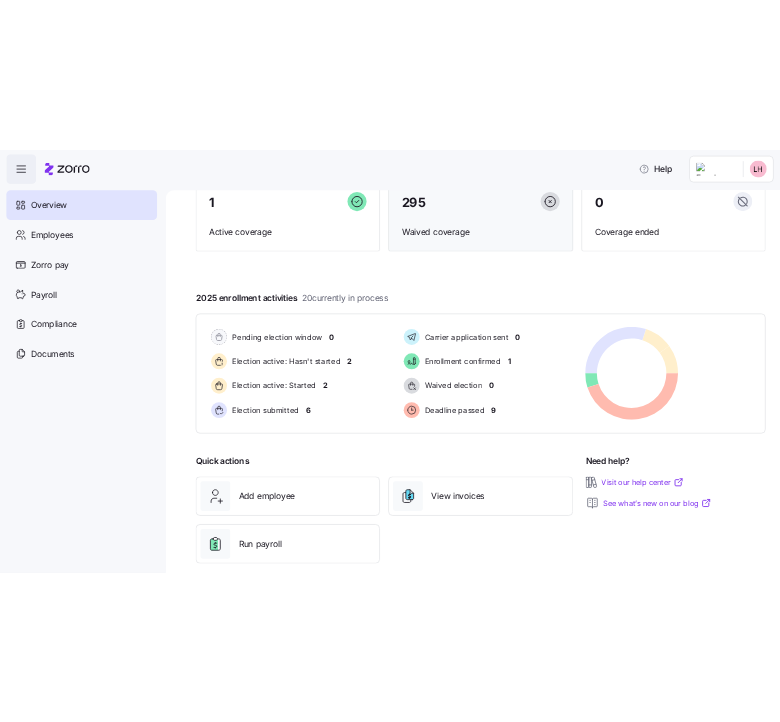 scroll, scrollTop: 225, scrollLeft: 0, axis: vertical 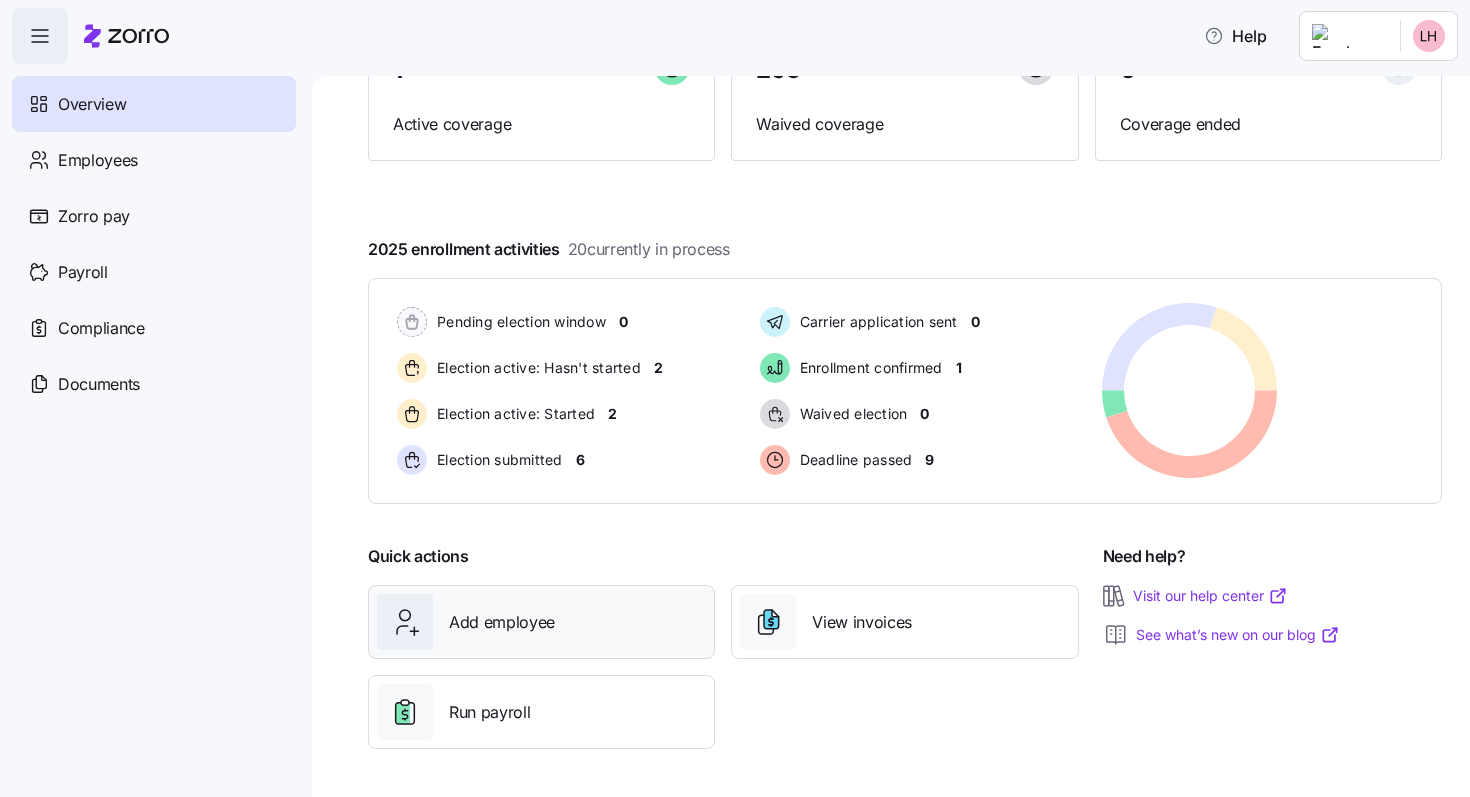 click on "Add employee" at bounding box center (541, 622) 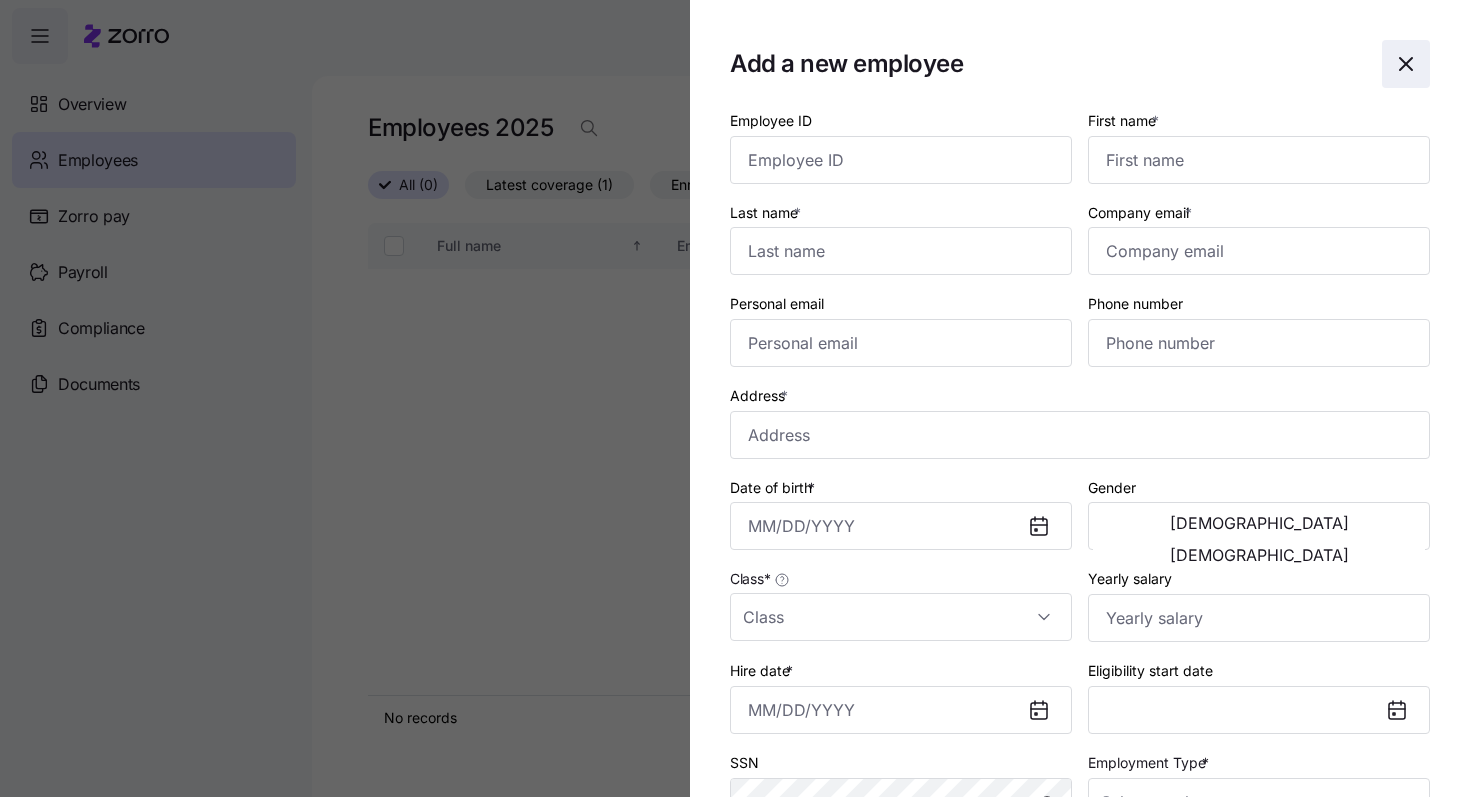 click 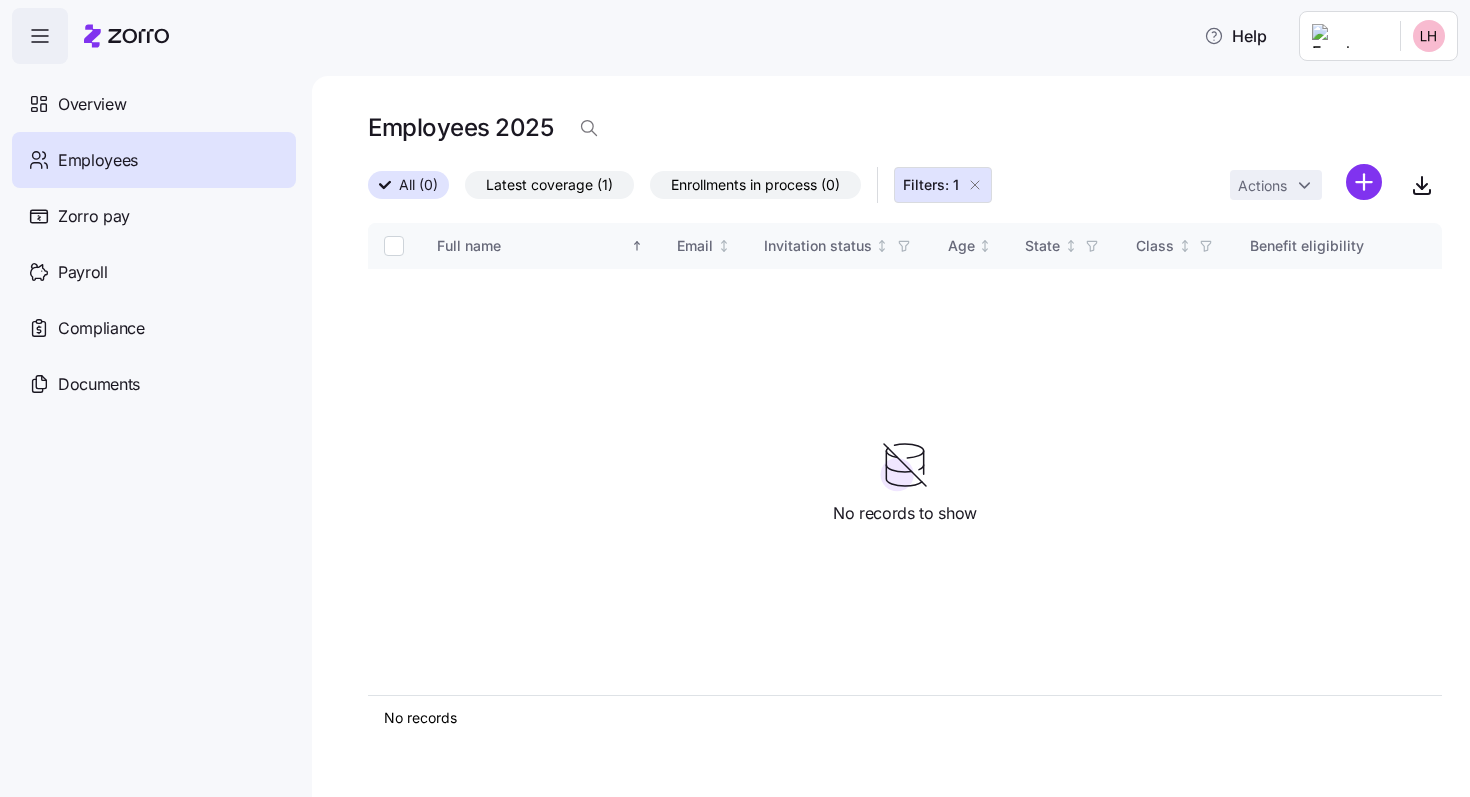 click on "Help Overview Employees Zorro pay Payroll Compliance Documents Employees 2025 All (0) Latest coverage (1) Enrollments in process (0) Filters: 1 Actions Full name Email Invitation status Age State Class Benefit eligibility Role Status Election start Election end Coverage start Coverage end Type QLE Submission type Submission date Combined plan Payment method Initial payment status Auto-pay status Carrier Plan name Plan ID Plan market Family unit Children HSA eligible Premium Employer contribution Employee contribution Allowance Zorro ID No records No records to show Employees | Zorro" at bounding box center (735, 392) 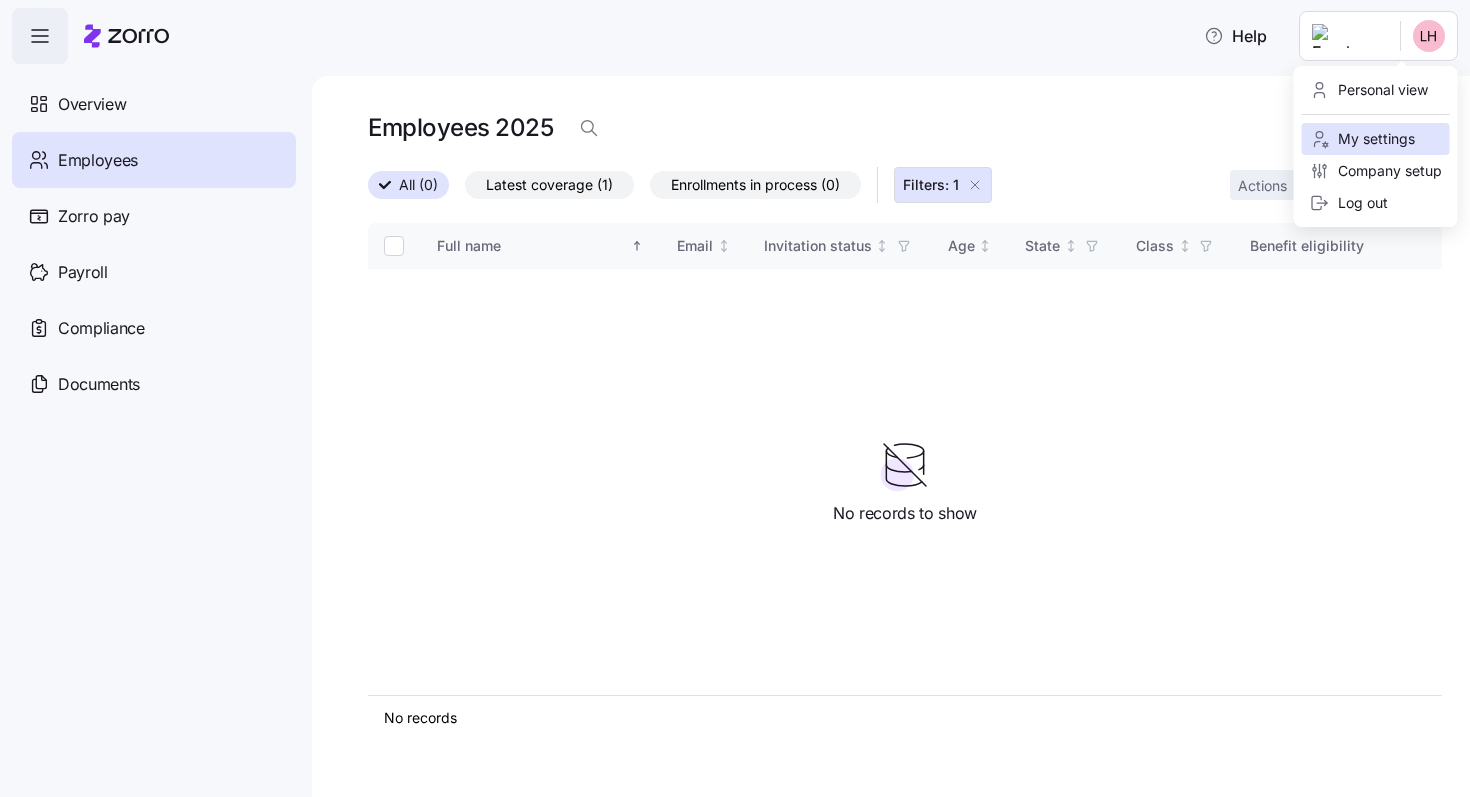 click on "My settings" at bounding box center [1362, 139] 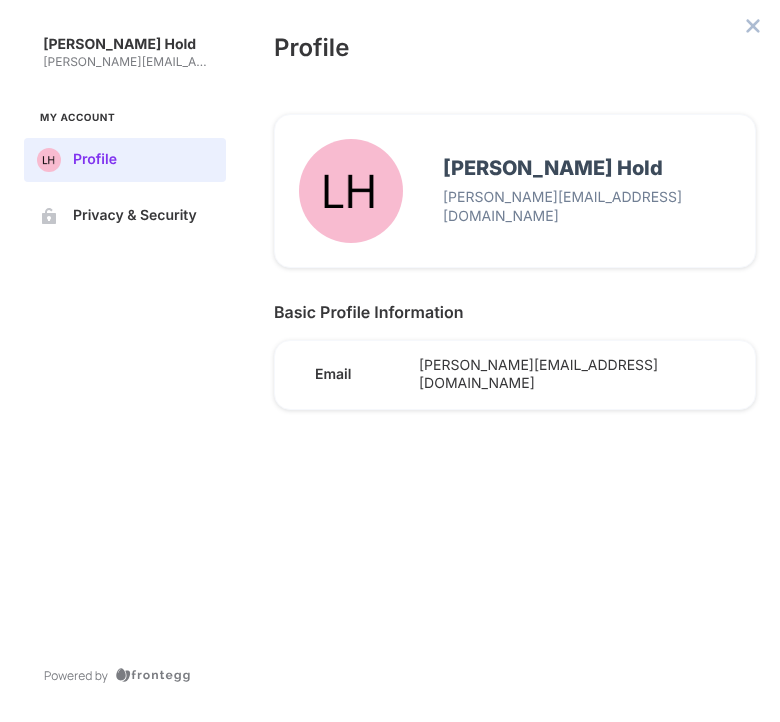 click at bounding box center [753, 26] 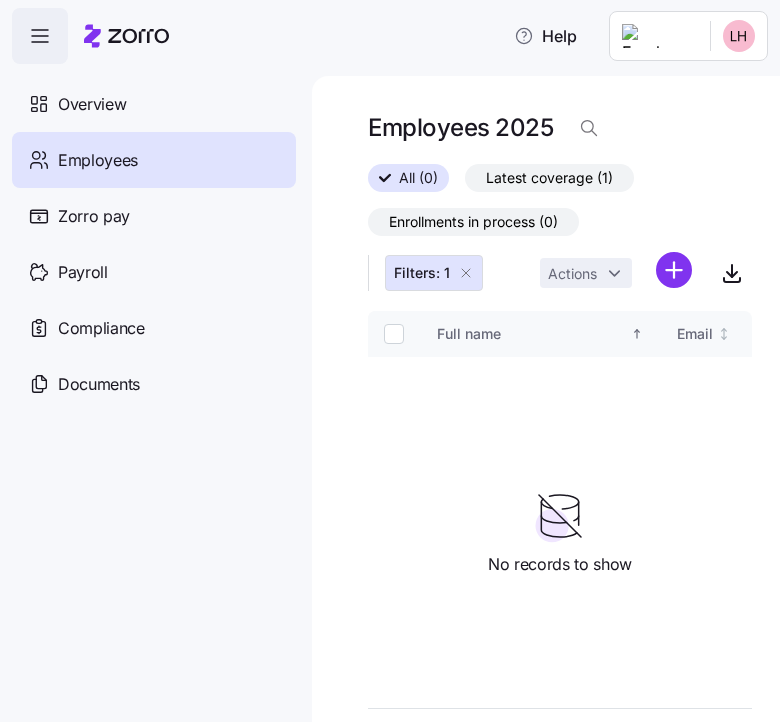 click 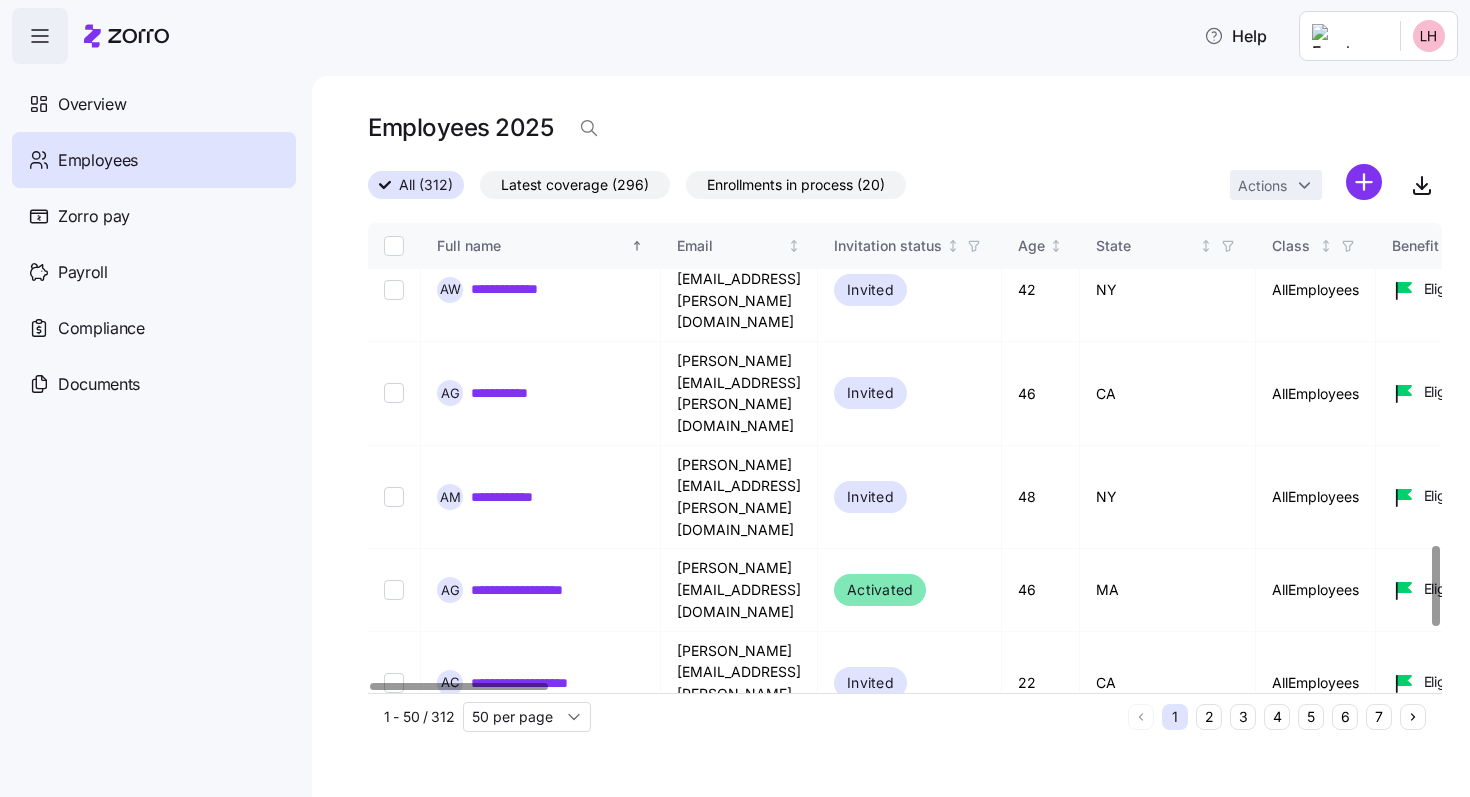 scroll, scrollTop: 2208, scrollLeft: 0, axis: vertical 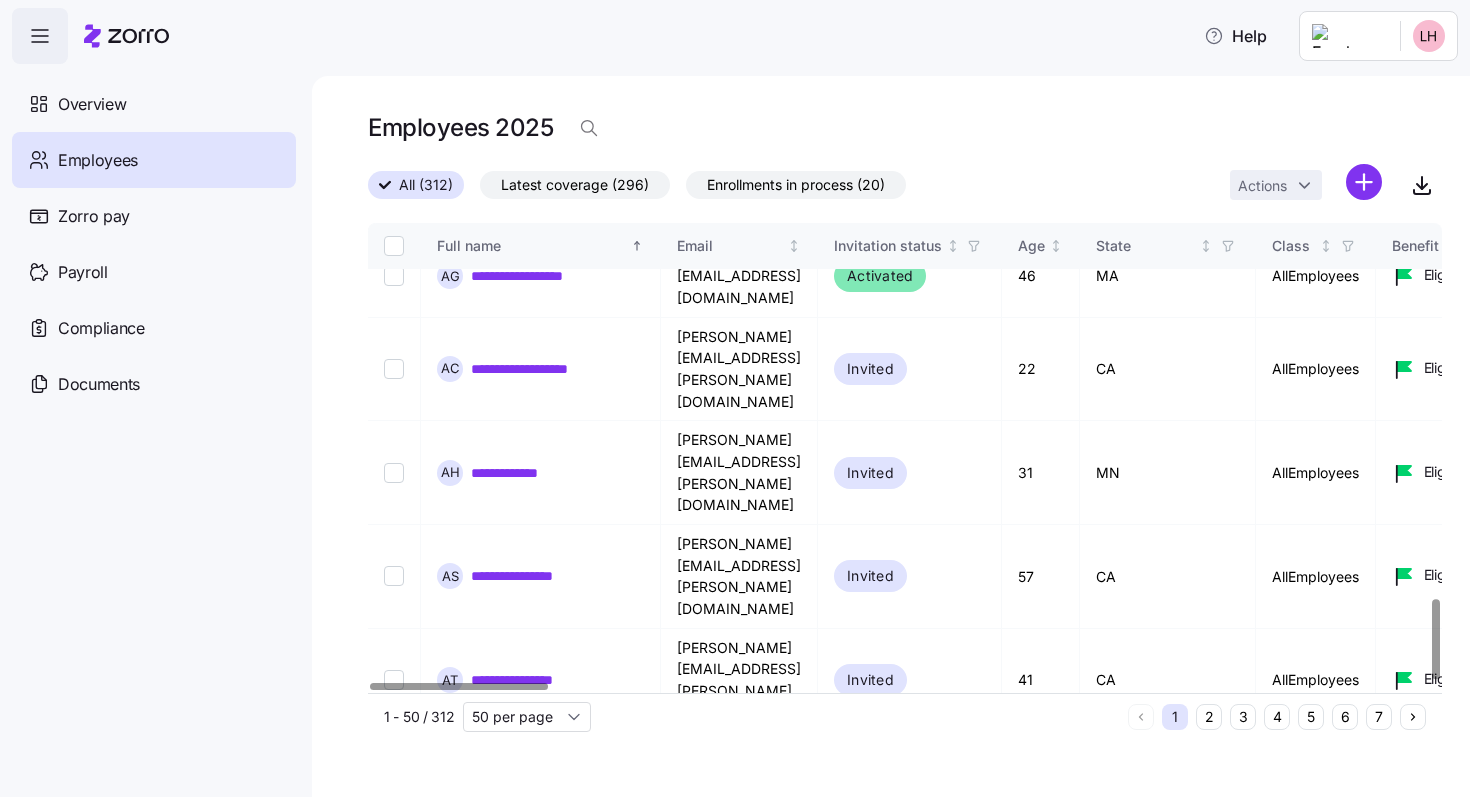 click on "4" at bounding box center (1277, 717) 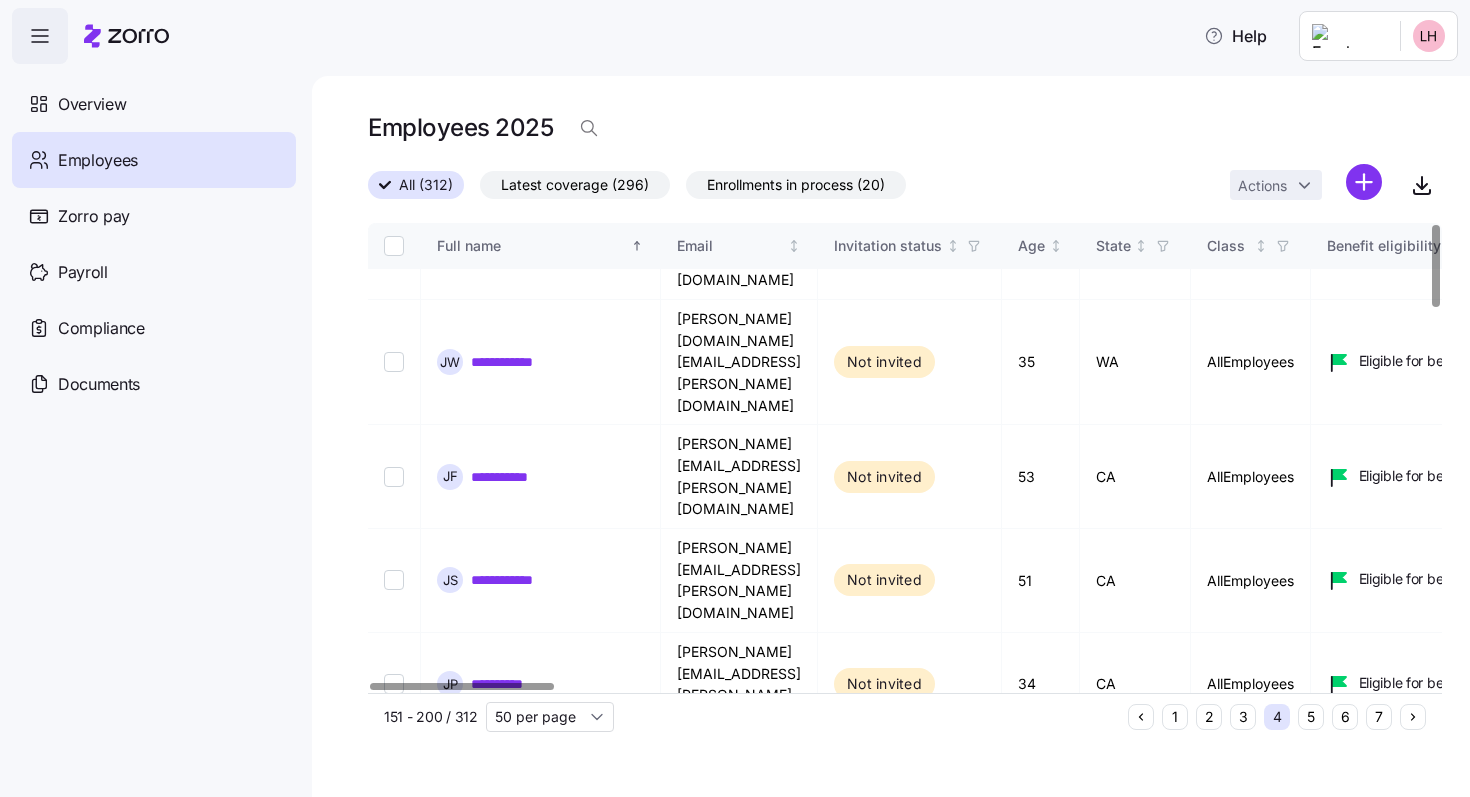 scroll, scrollTop: 0, scrollLeft: 0, axis: both 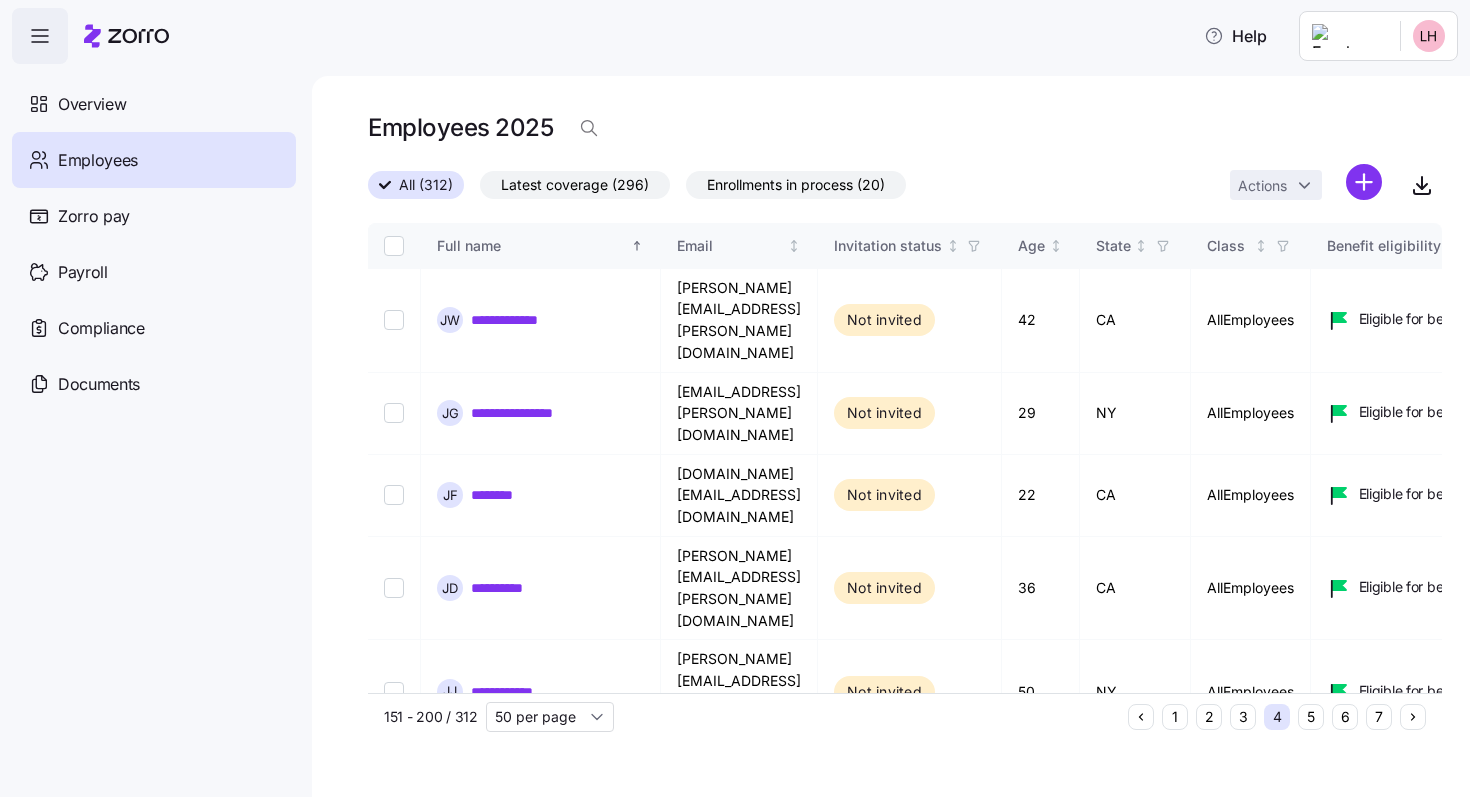 click on "5" at bounding box center (1311, 717) 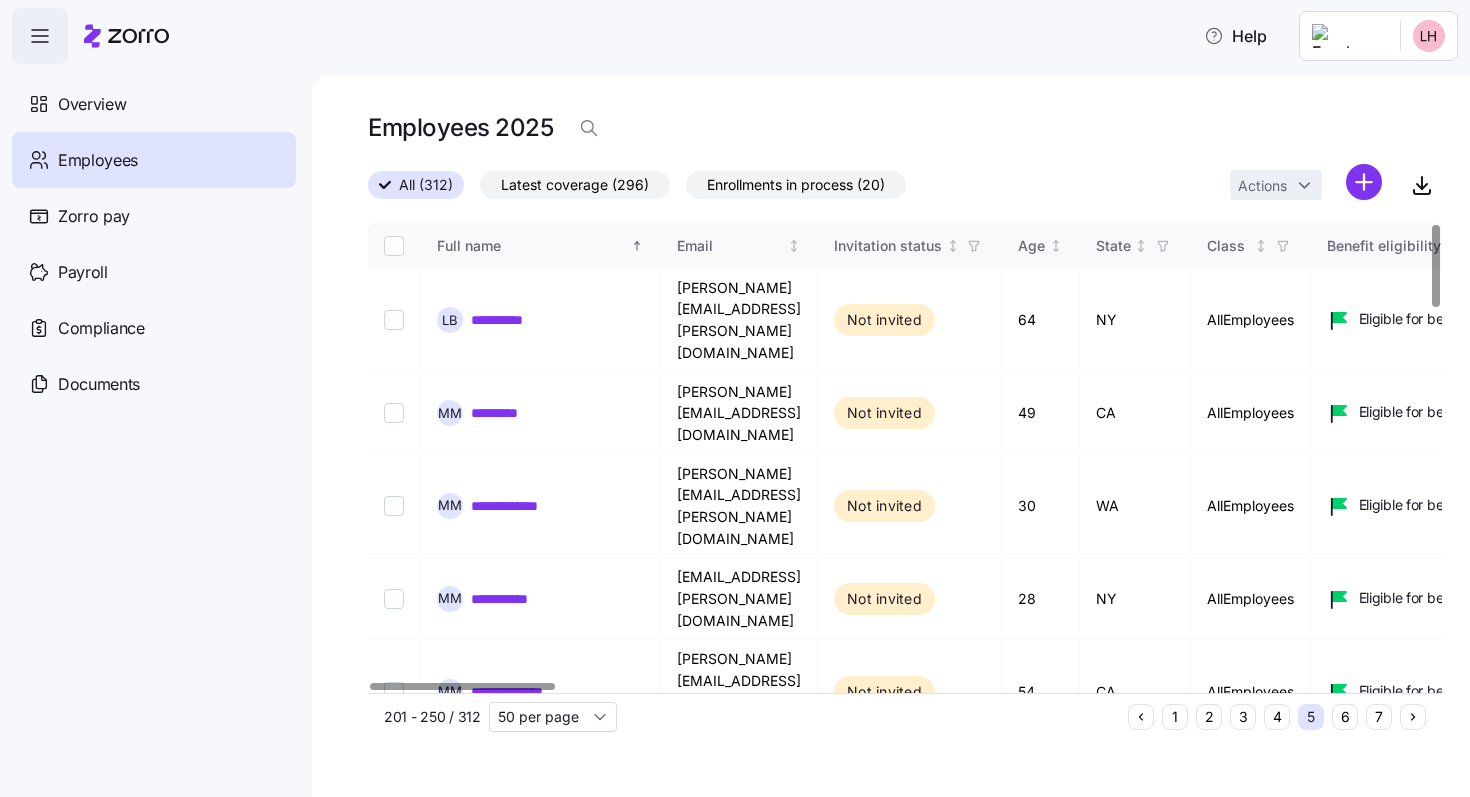 click on "4" at bounding box center (1277, 717) 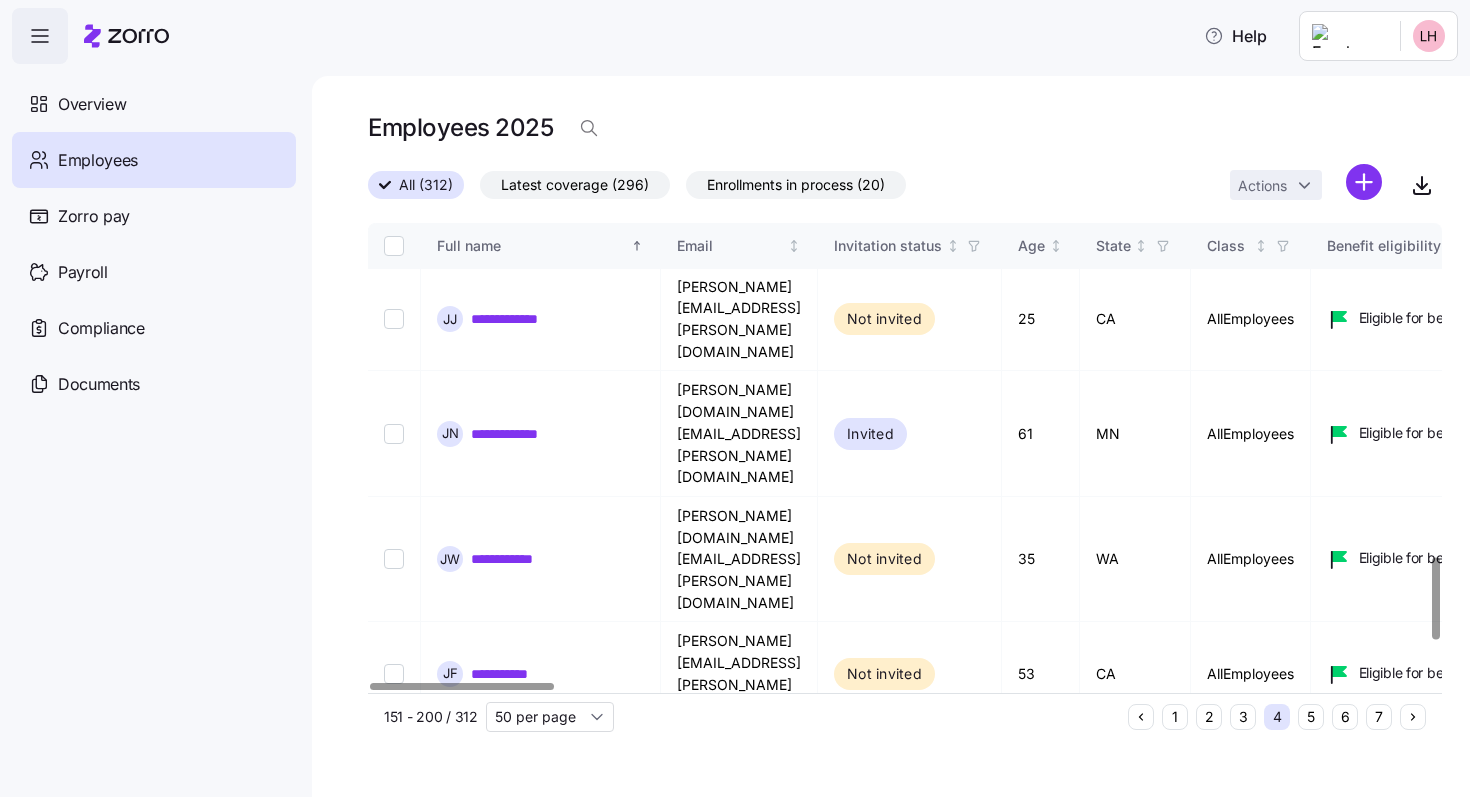 scroll, scrollTop: 2134, scrollLeft: 0, axis: vertical 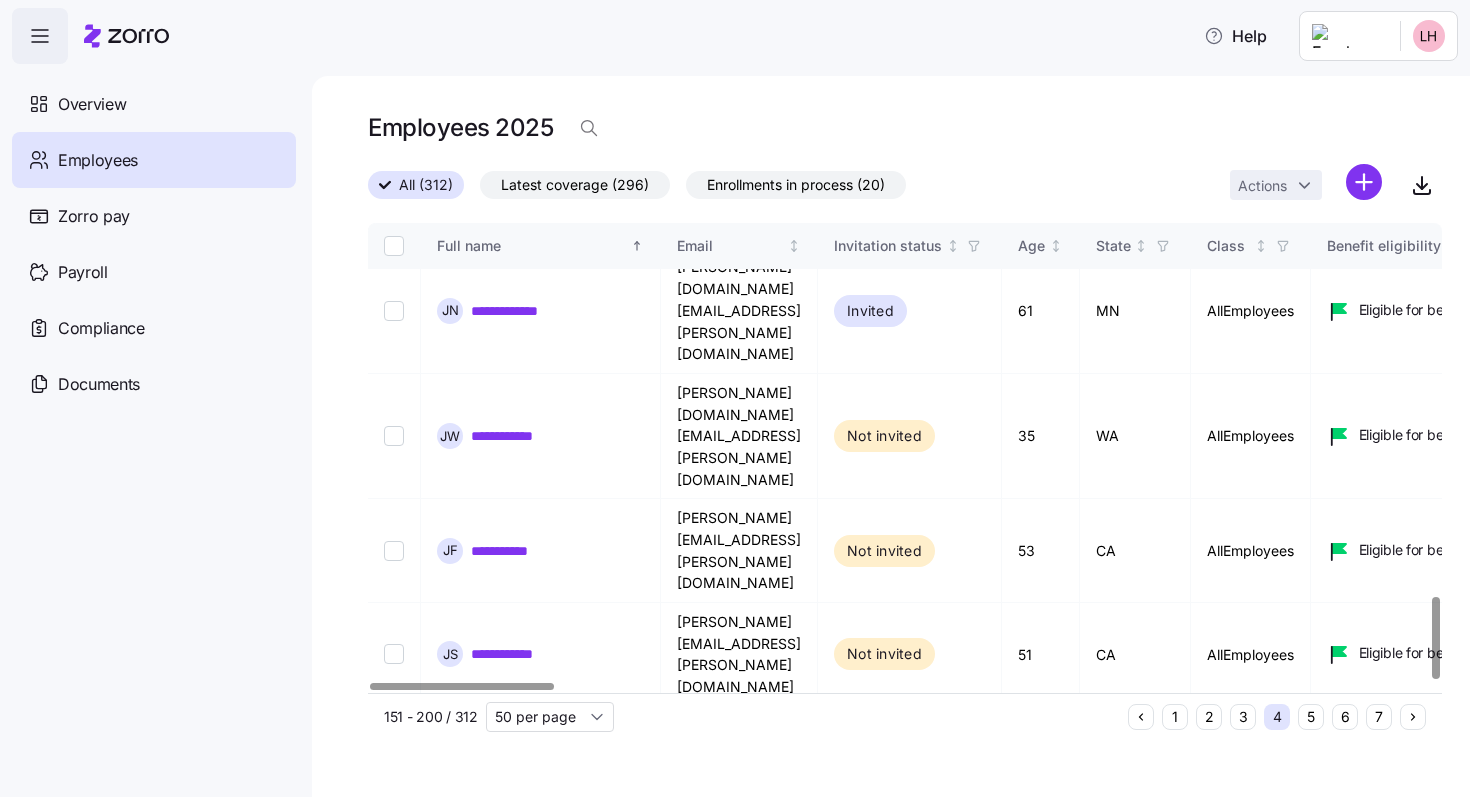 click on "**********" at bounding box center (509, 3129) 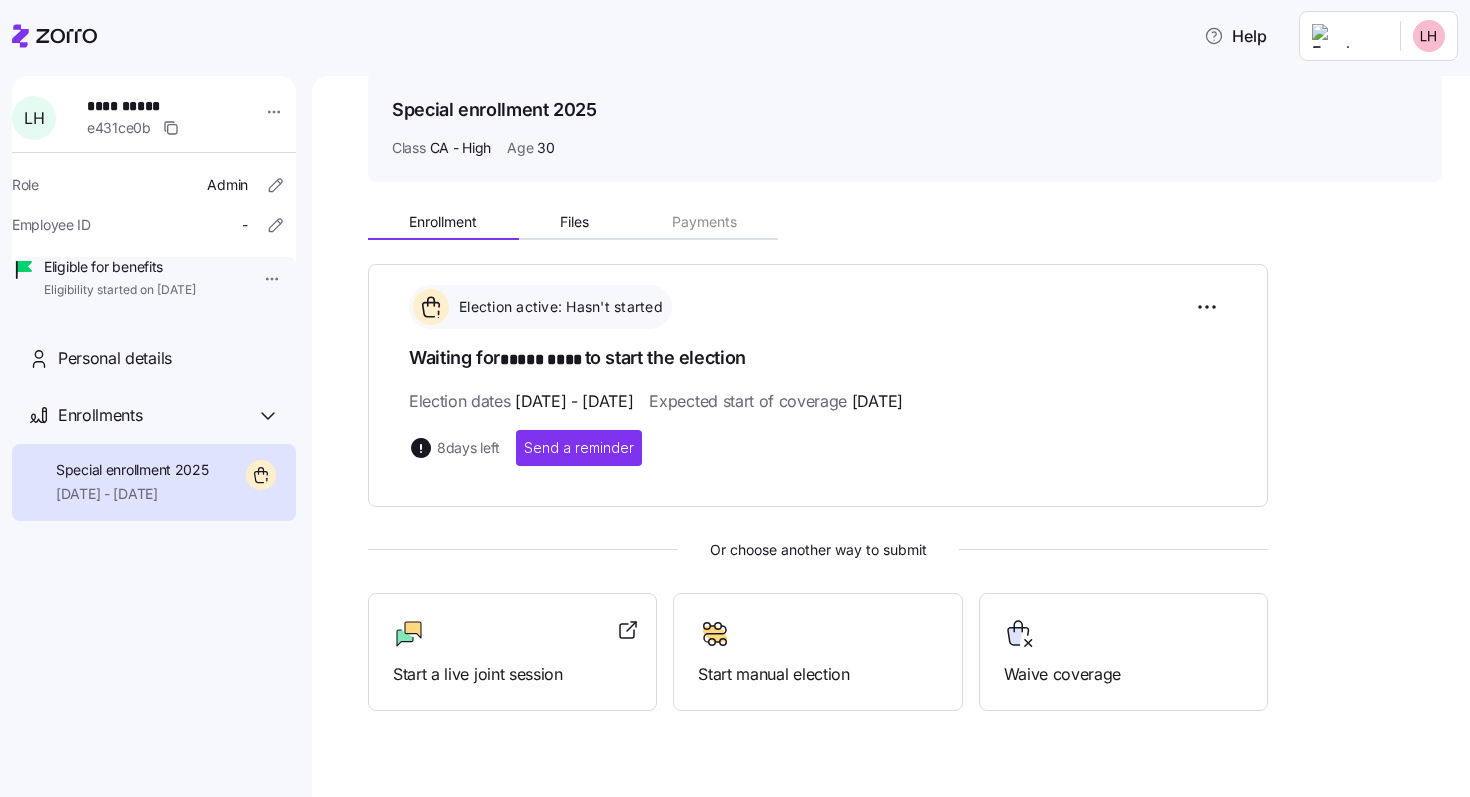scroll, scrollTop: 108, scrollLeft: 0, axis: vertical 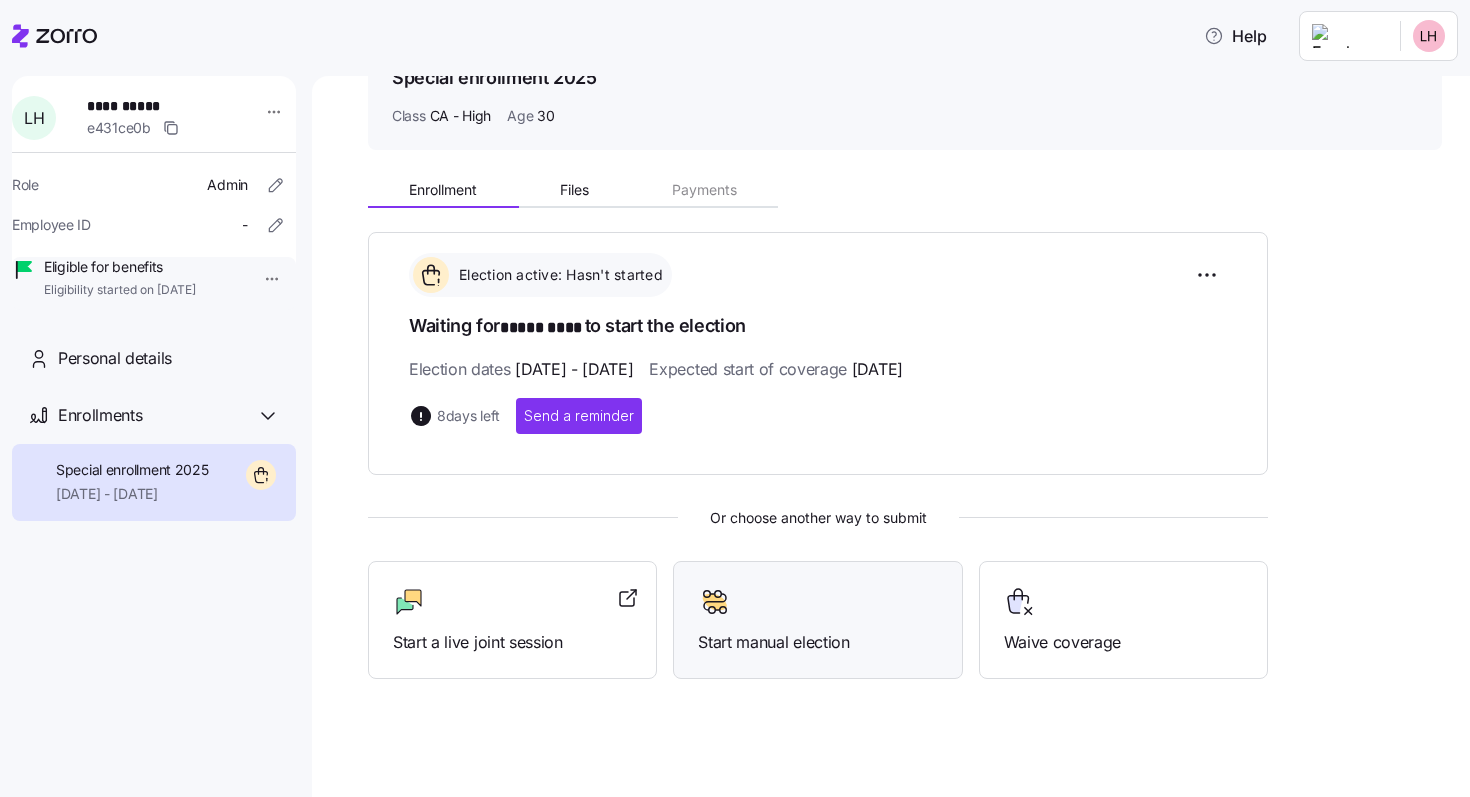 click at bounding box center (817, 602) 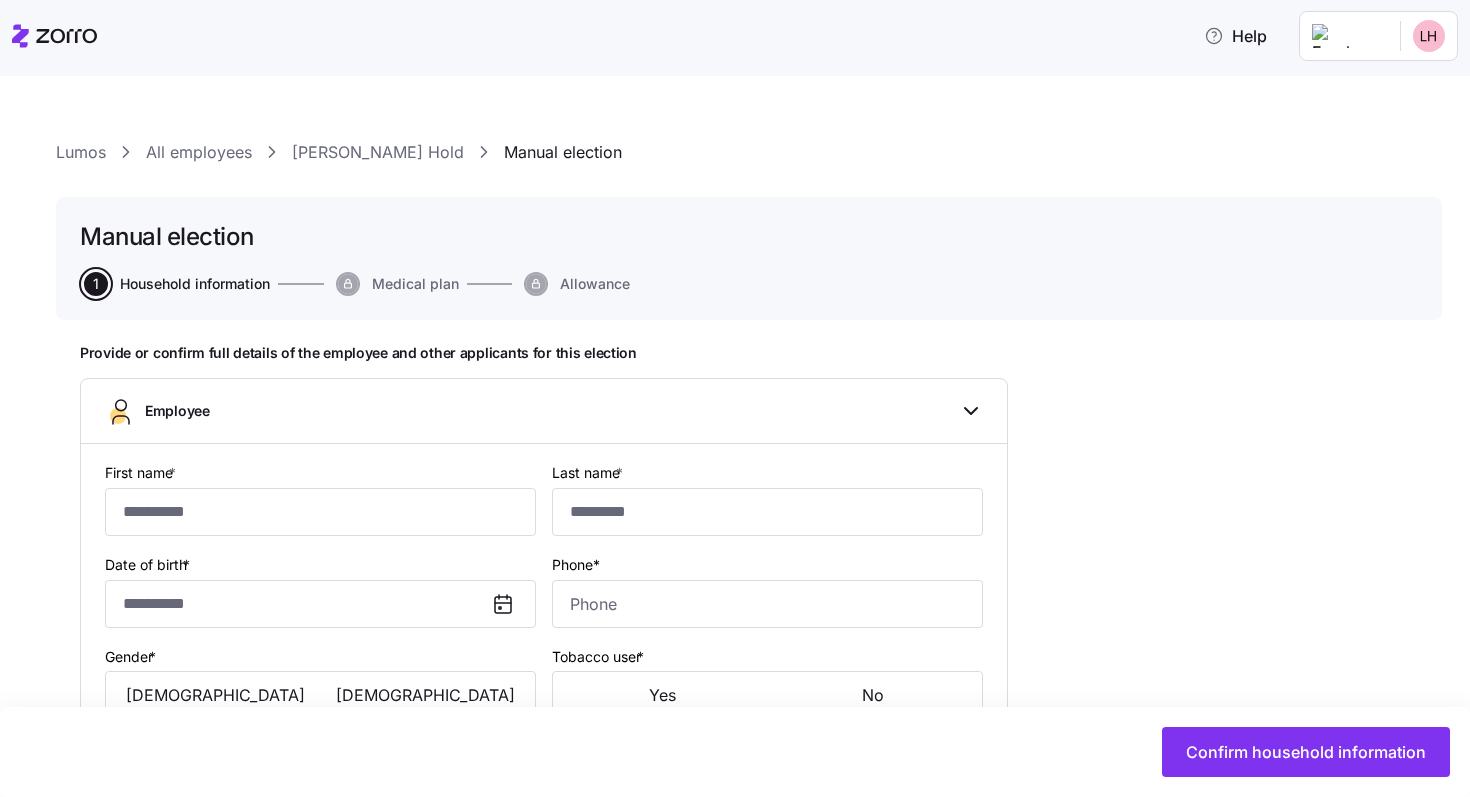 type on "*****" 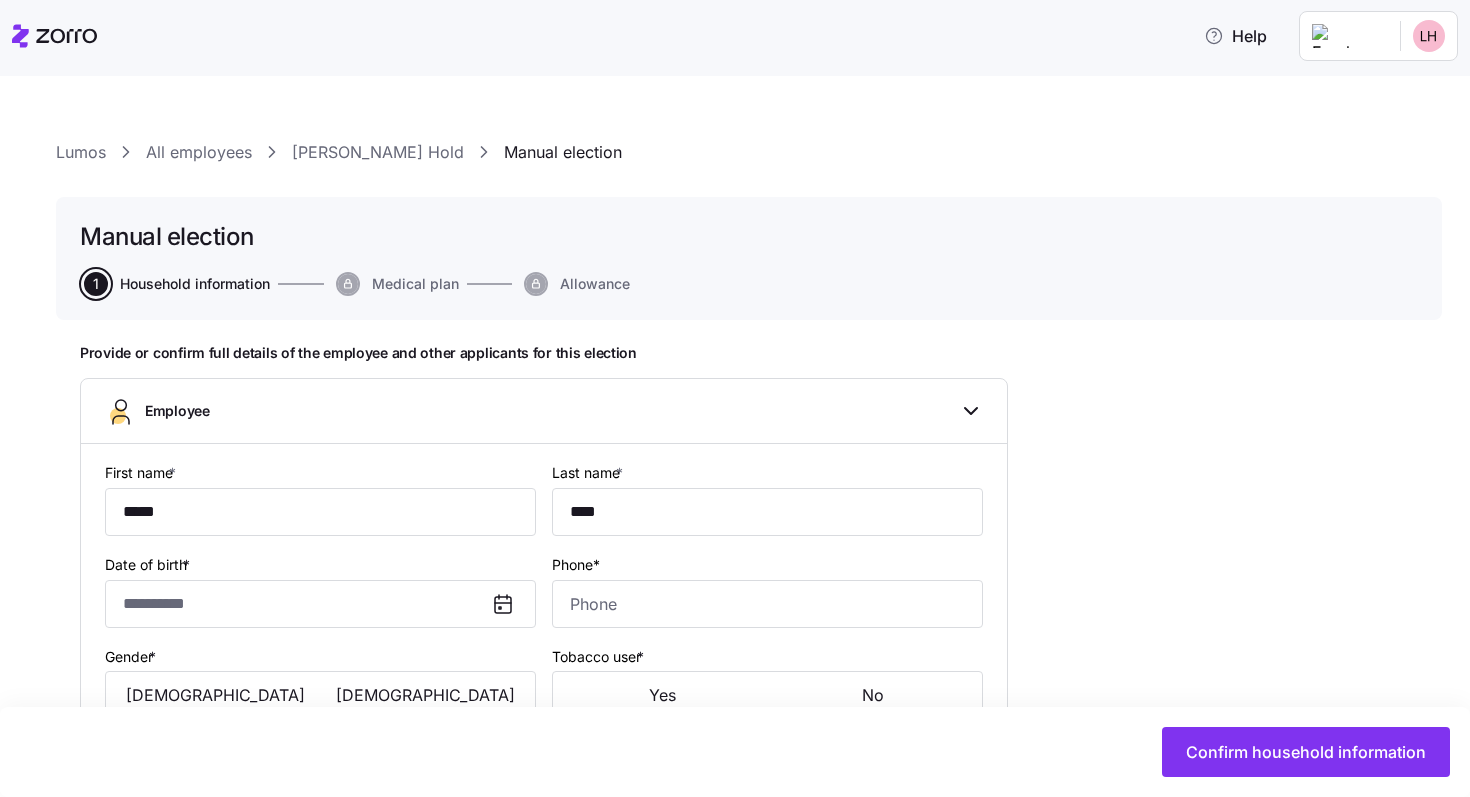 type on "**********" 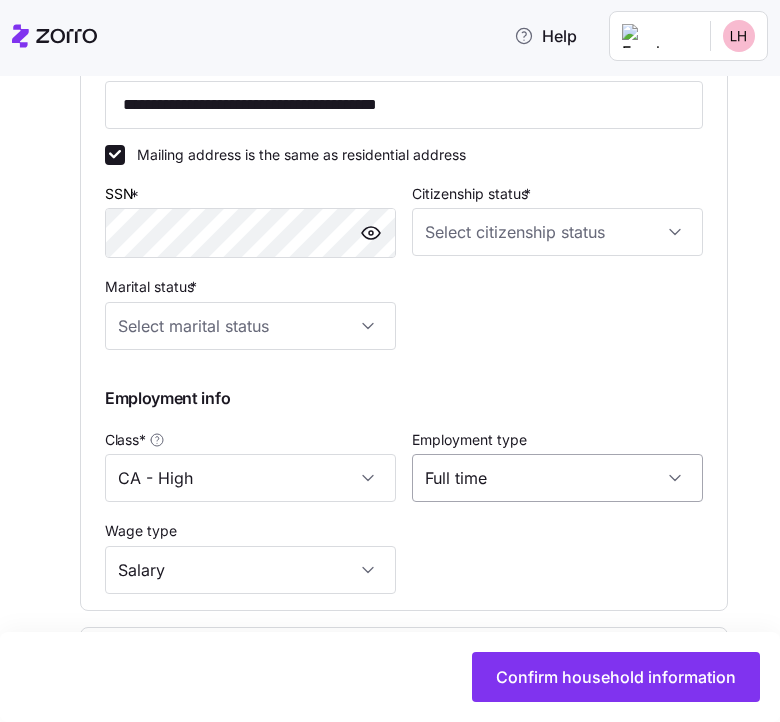 scroll, scrollTop: 784, scrollLeft: 0, axis: vertical 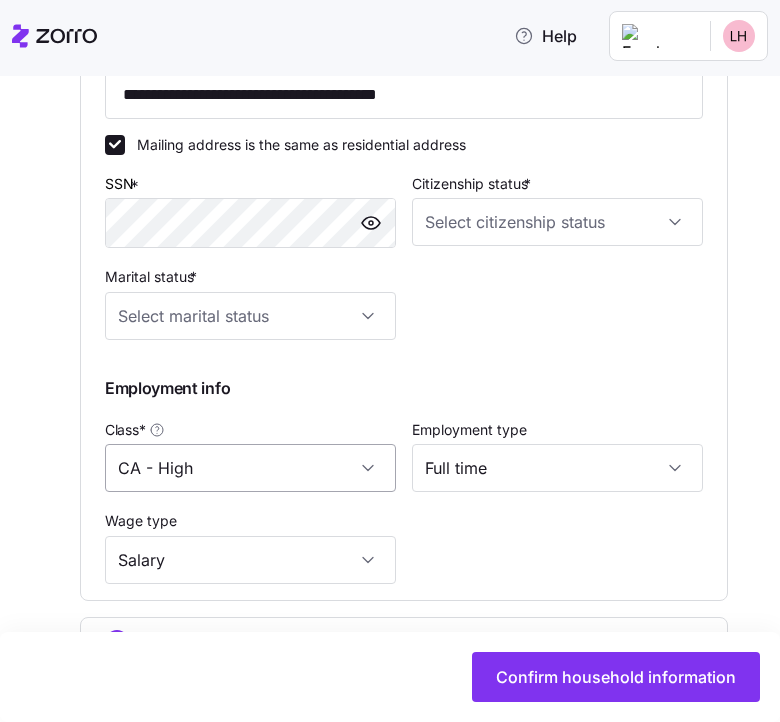 click on "CA - High" at bounding box center [250, 468] 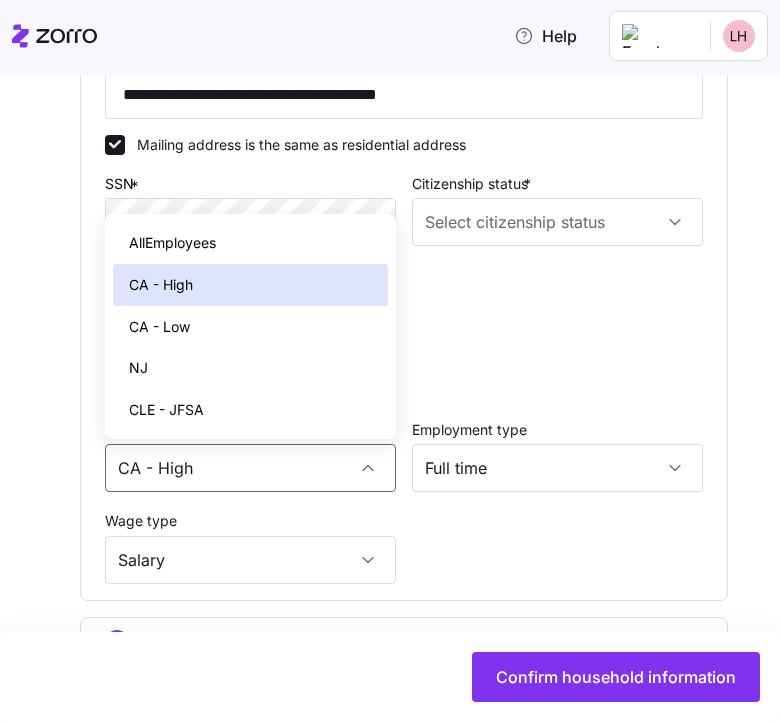 click on "**********" at bounding box center (404, 130) 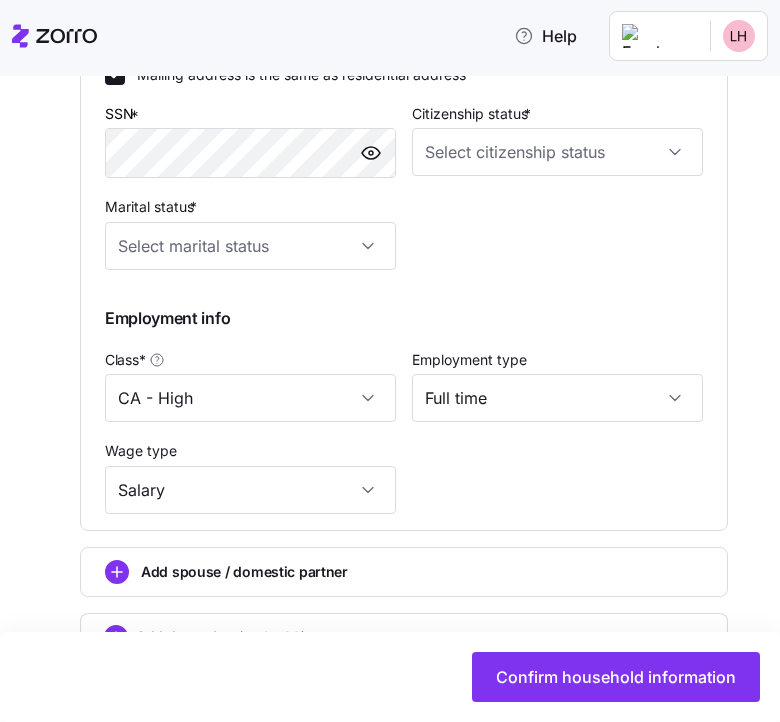 scroll, scrollTop: 838, scrollLeft: 0, axis: vertical 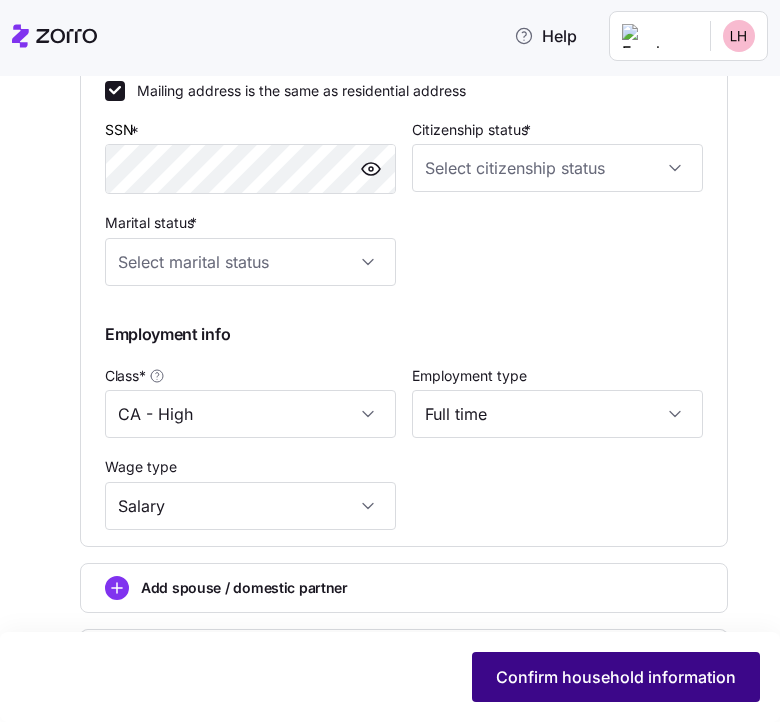 click on "Confirm household information" at bounding box center [616, 677] 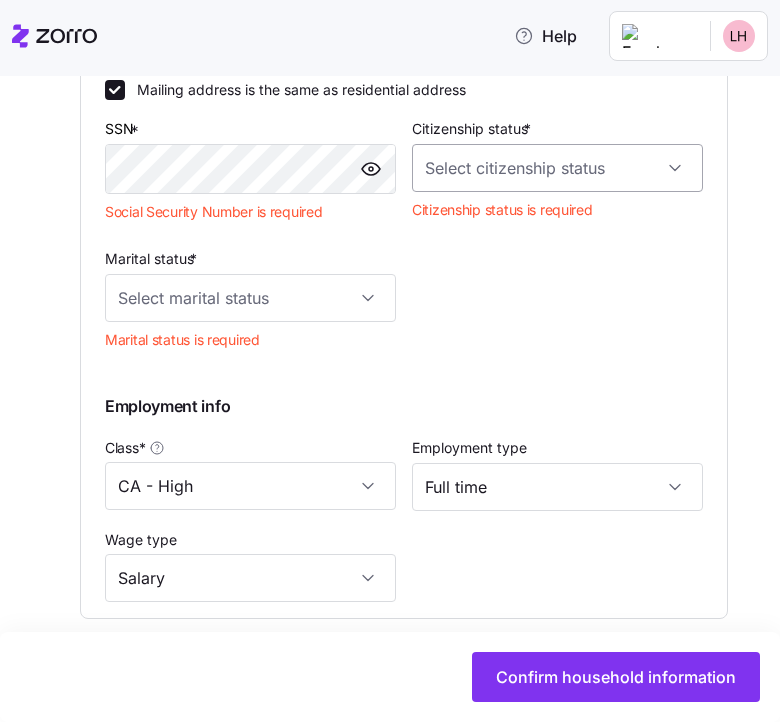 click on "Citizenship status  *" at bounding box center [557, 168] 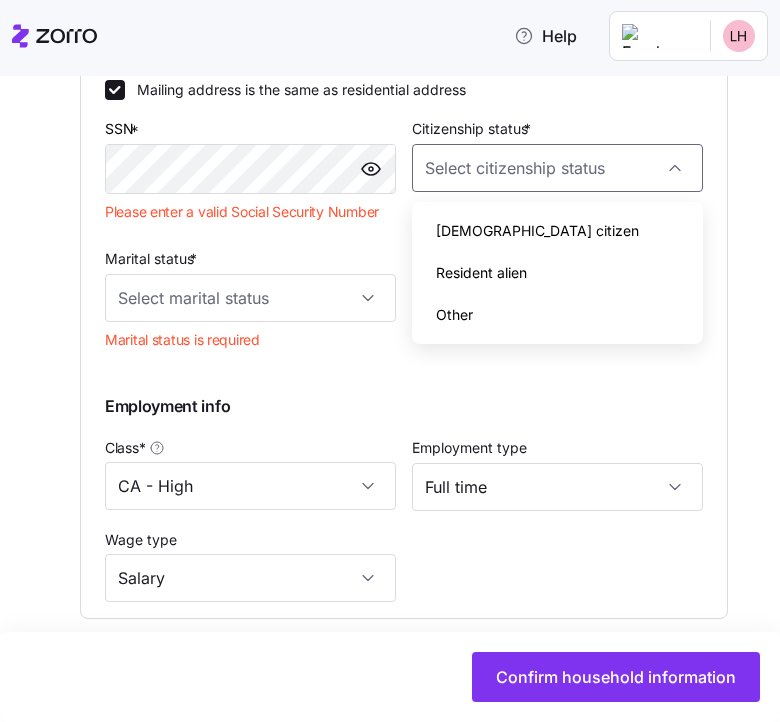 click on "US citizen" at bounding box center [537, 231] 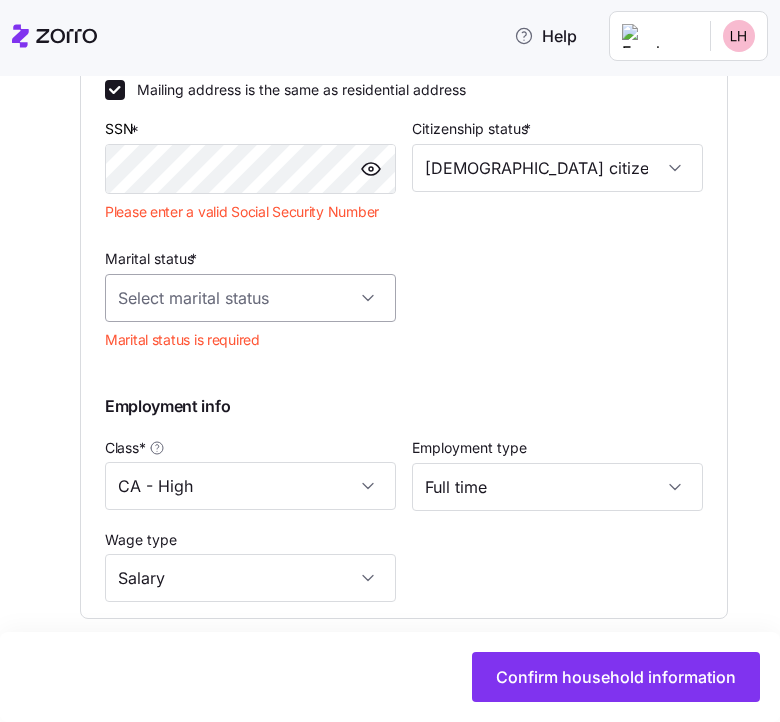 click on "Marital status  *" at bounding box center (250, 298) 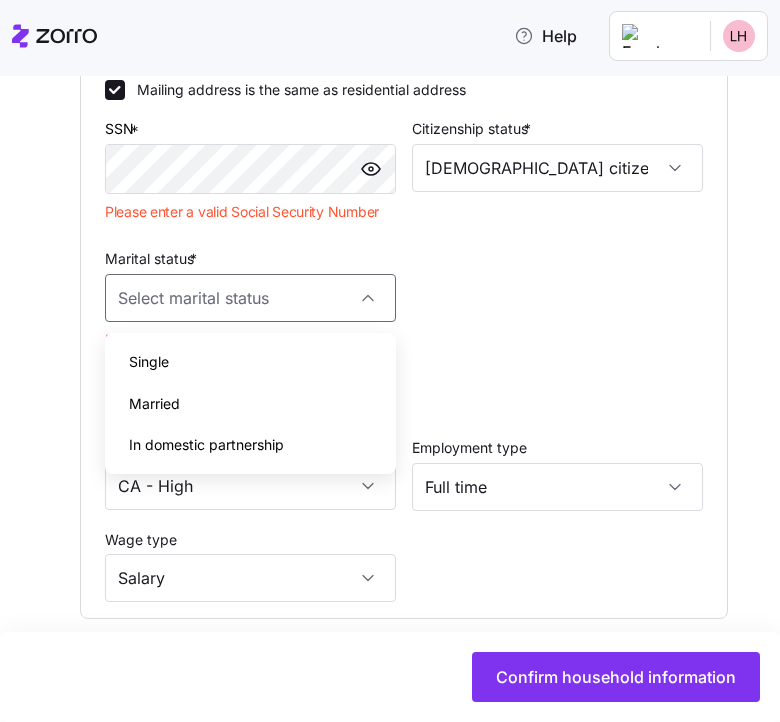 click on "Single" at bounding box center (250, 362) 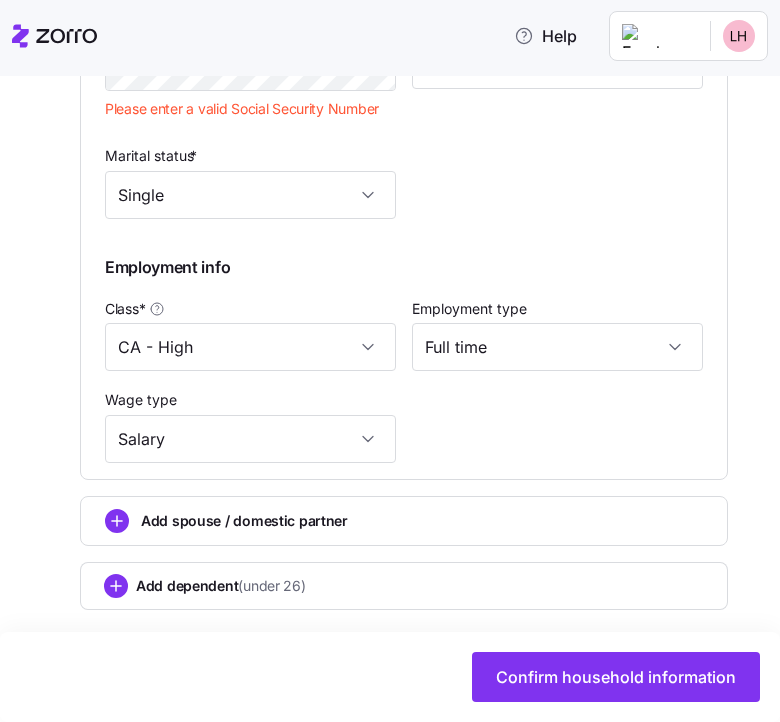 scroll, scrollTop: 1030, scrollLeft: 0, axis: vertical 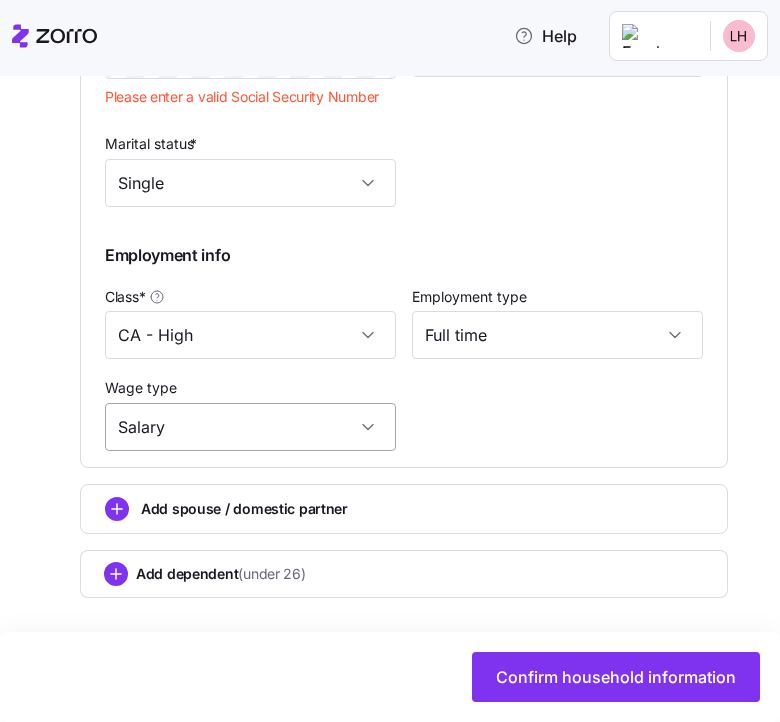 click on "Salary" at bounding box center [250, 427] 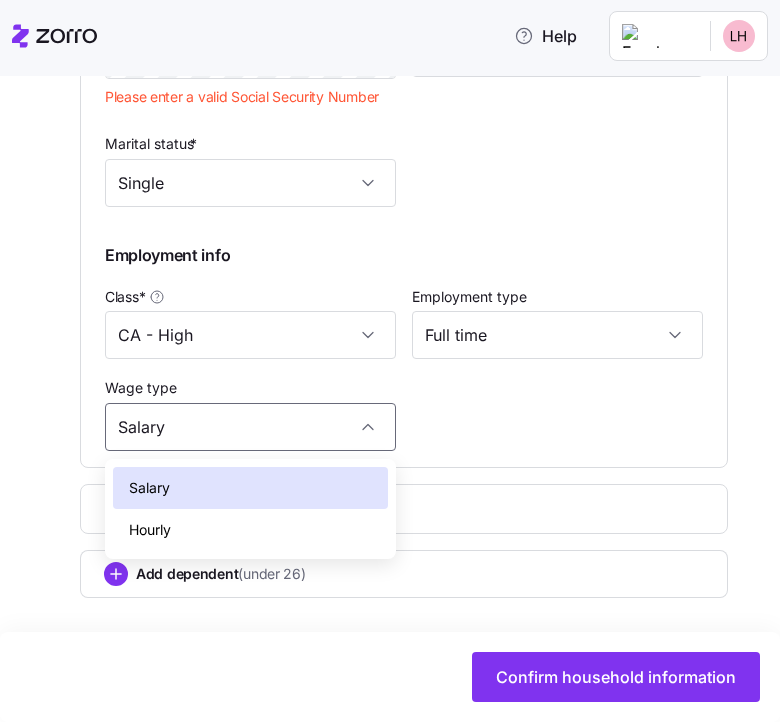 click on "Salary" at bounding box center (250, 488) 